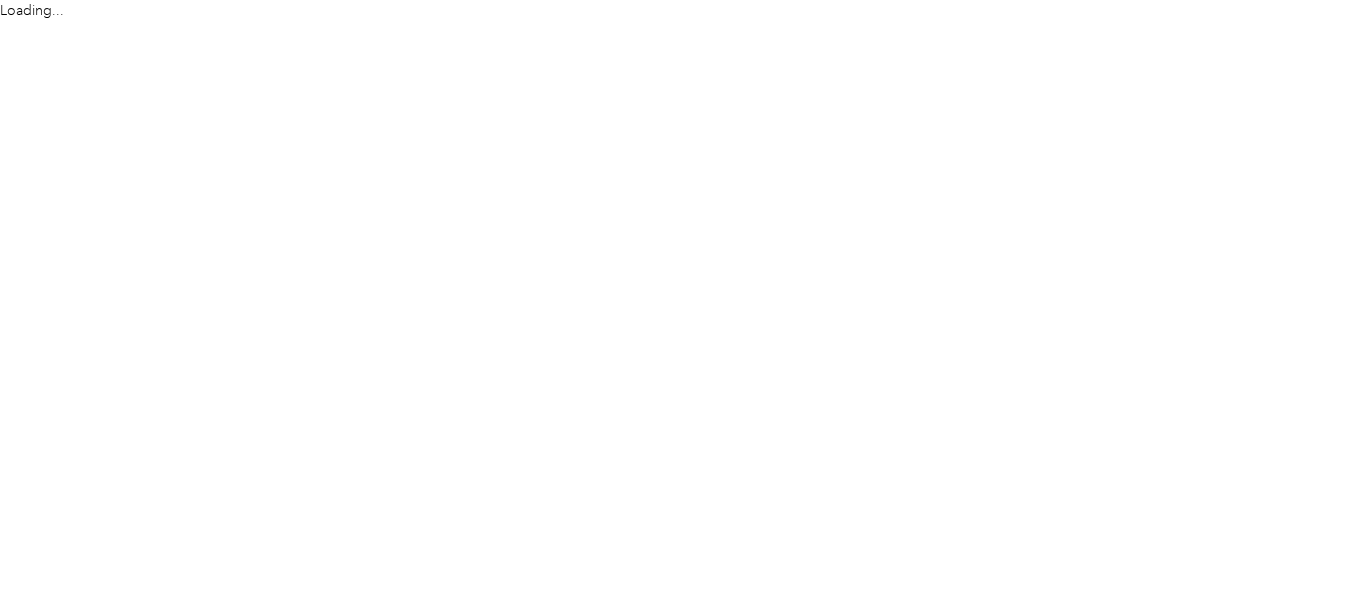scroll, scrollTop: 0, scrollLeft: 0, axis: both 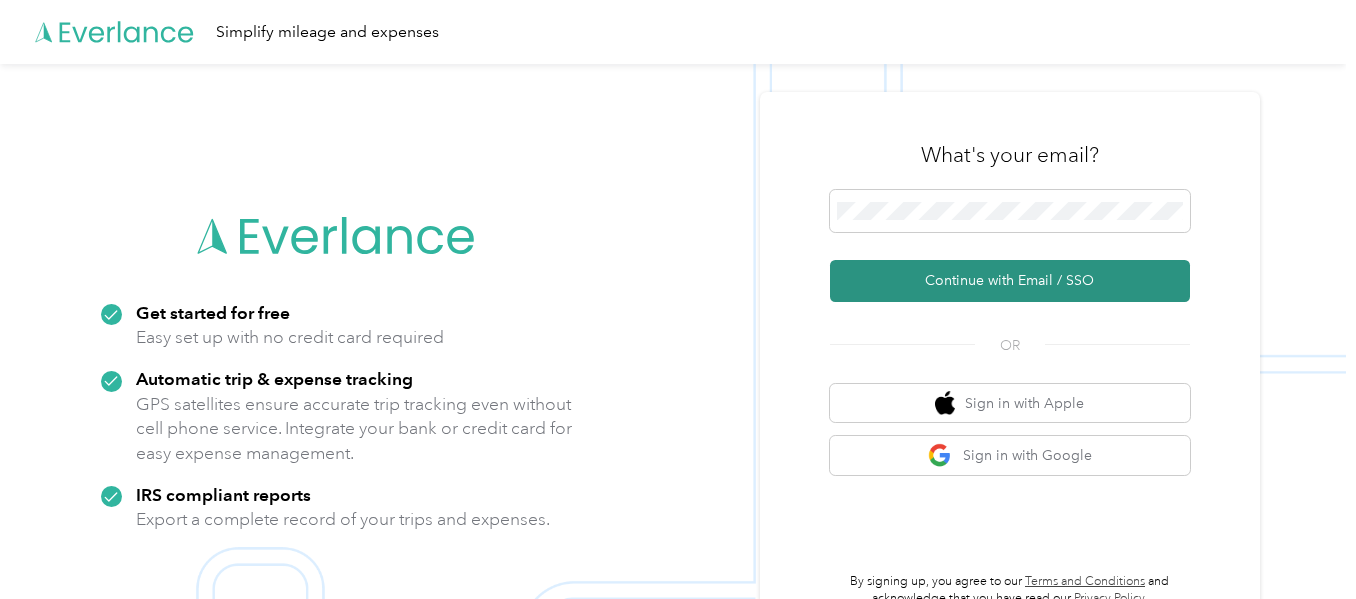 click on "Continue with Email / SSO" at bounding box center [1010, 281] 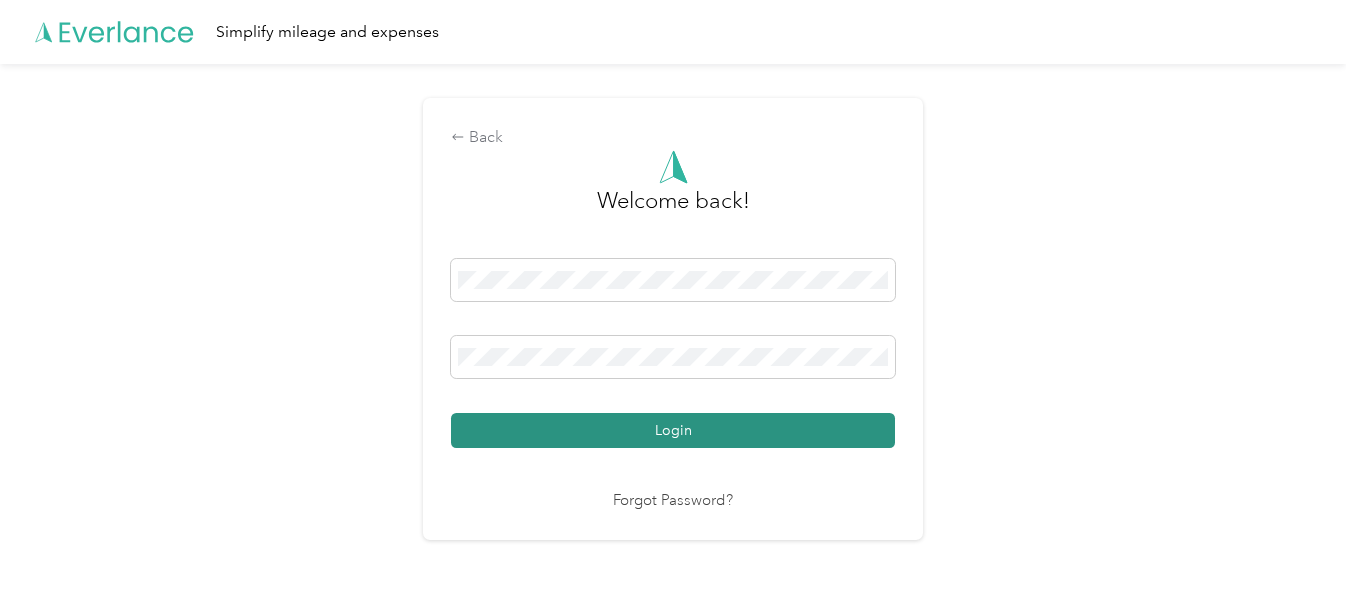 click on "Login" at bounding box center (673, 430) 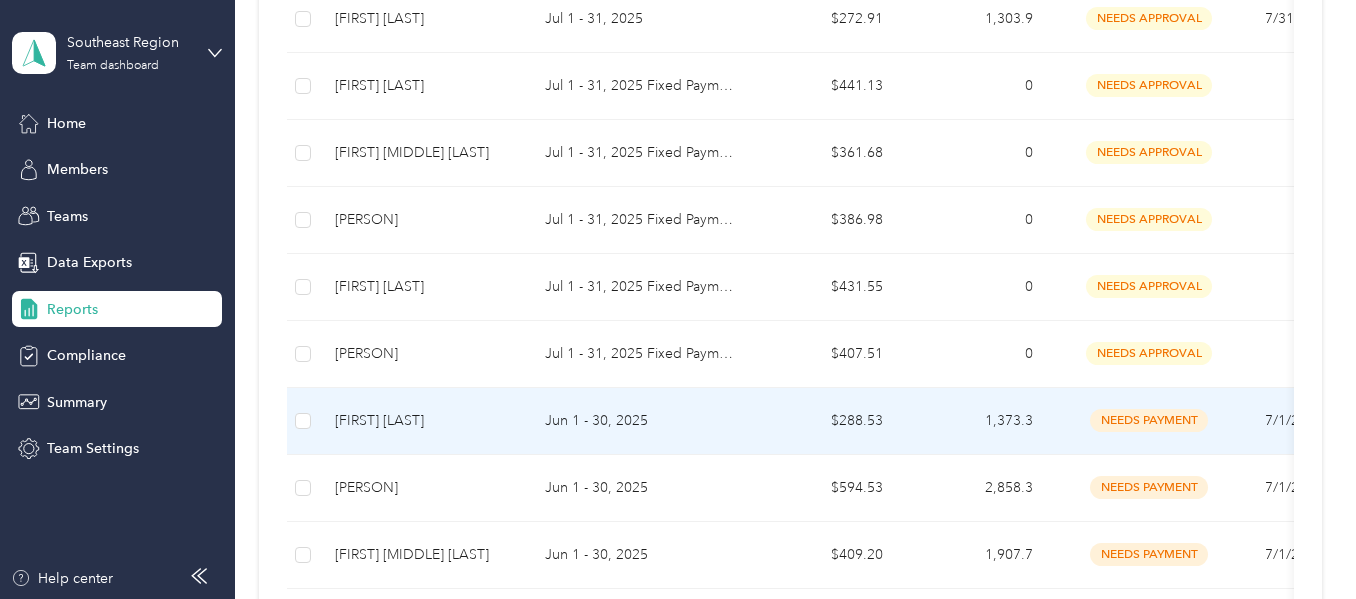 scroll, scrollTop: 1072, scrollLeft: 0, axis: vertical 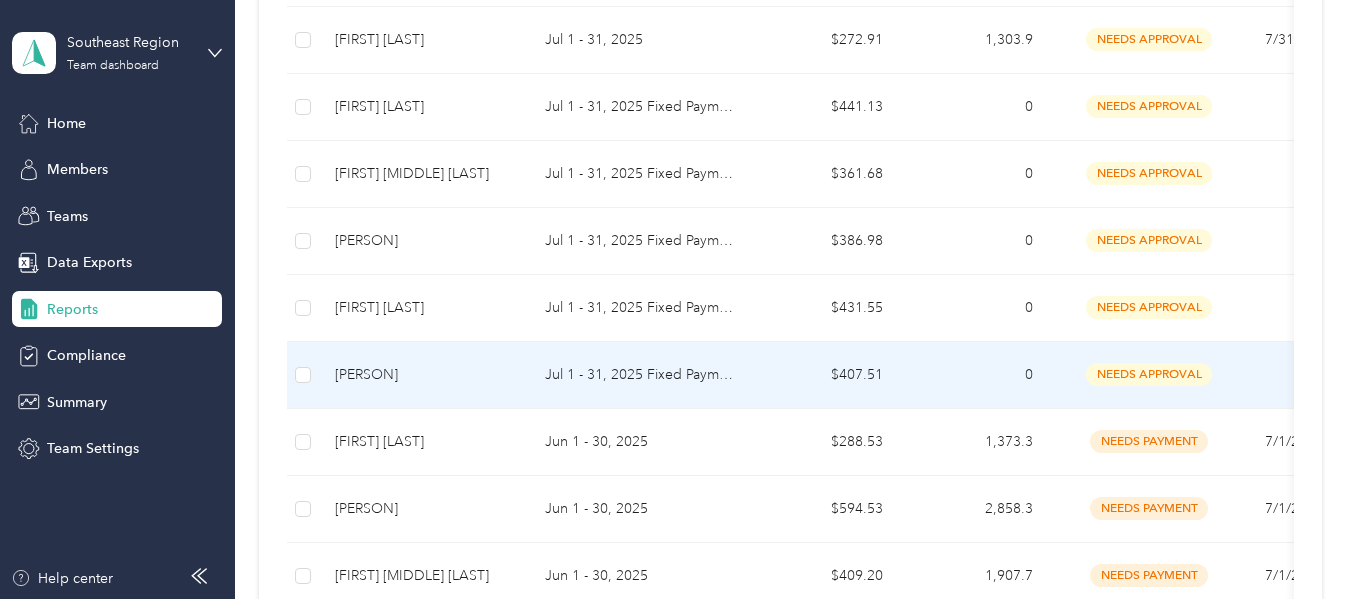 click on "Jul 1 - 31, 2025 Fixed Payment" at bounding box center [639, 375] 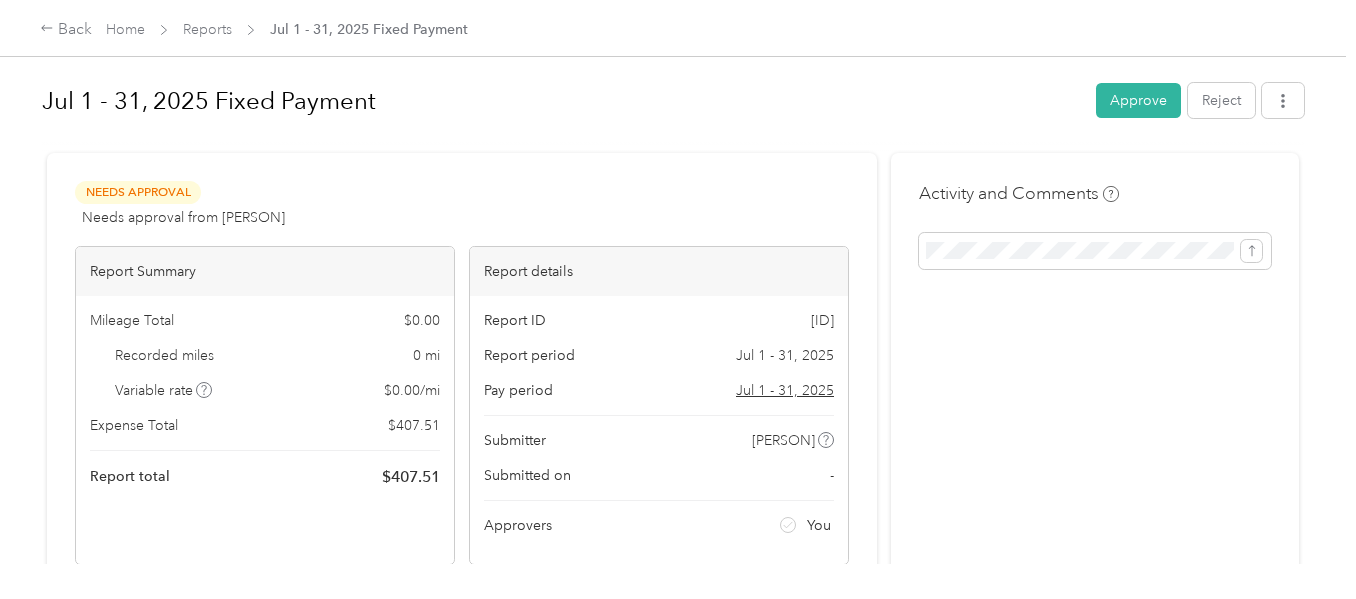 click on "[MONTH] [NUMBER] - [NUMBER], [YEAR] Fixed Payment Approve Reject" at bounding box center [673, 104] 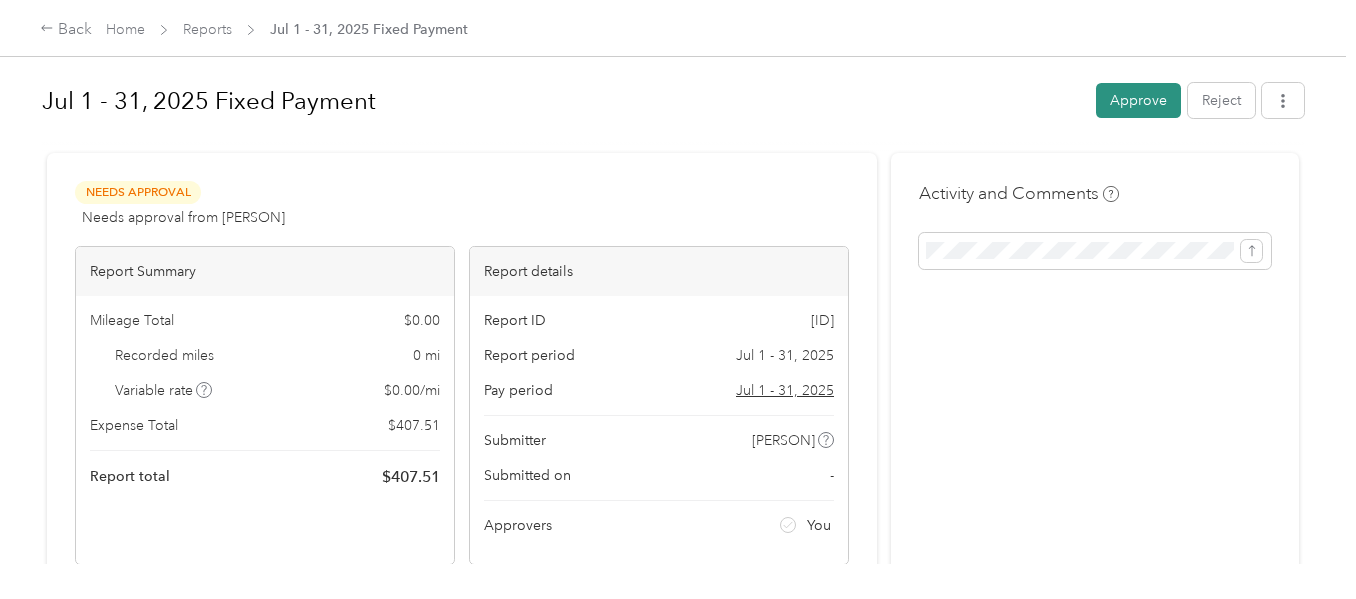 click on "Approve" at bounding box center (1138, 100) 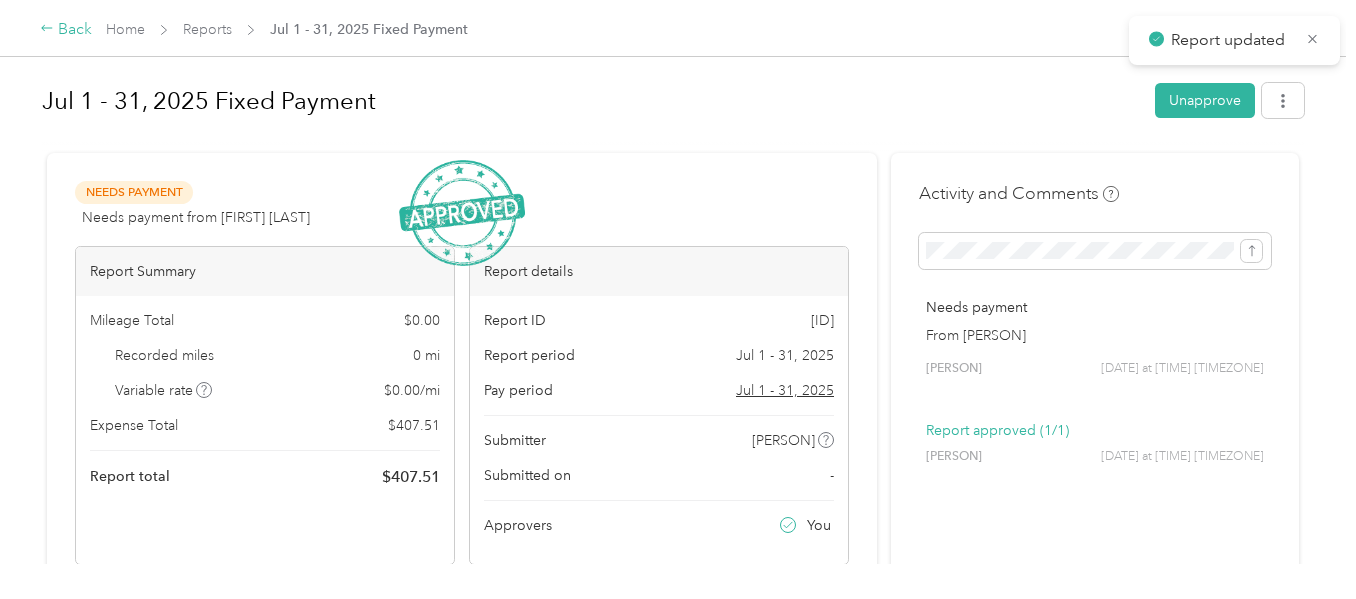 click on "Back" at bounding box center [66, 30] 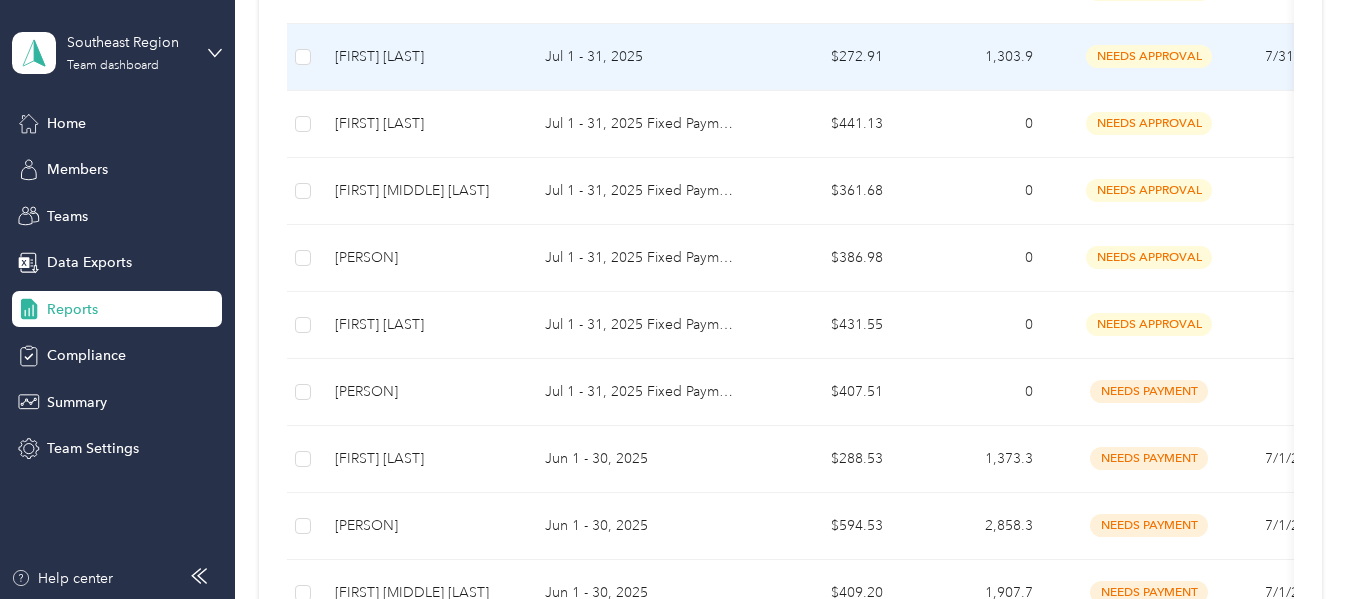 scroll, scrollTop: 1058, scrollLeft: 0, axis: vertical 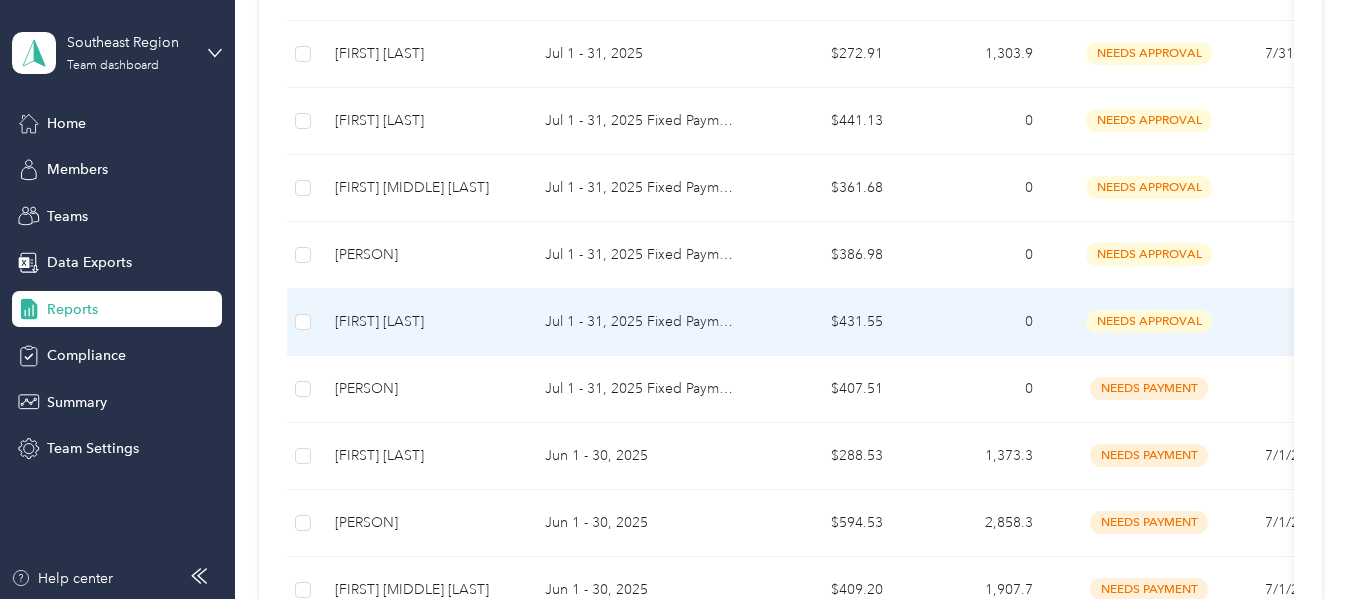 click on "Jul 1 - 31, 2025 Fixed Payment" at bounding box center (639, 322) 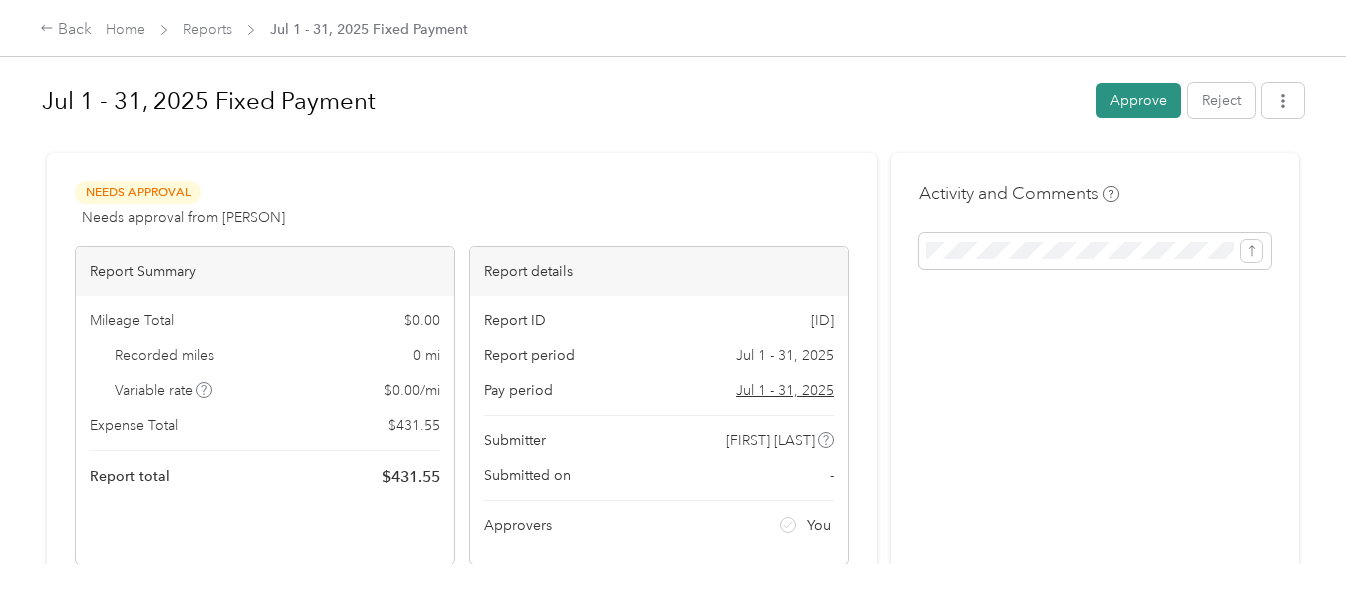 click on "Approve" at bounding box center [1138, 100] 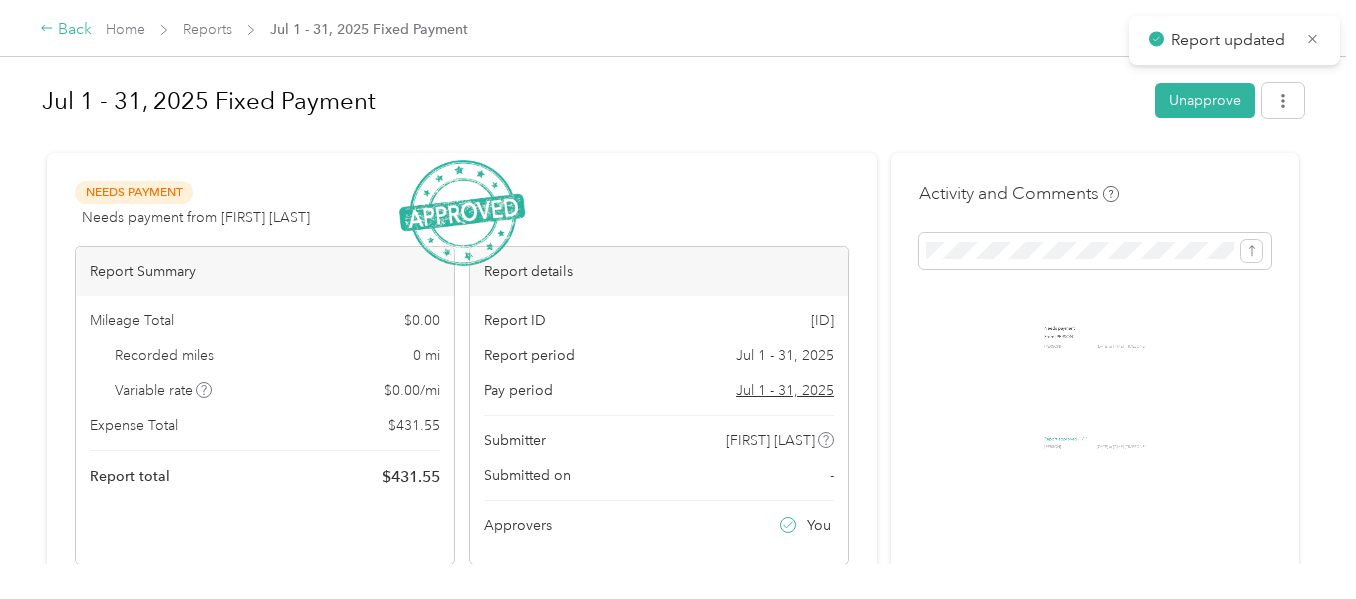 click on "Back" at bounding box center (66, 30) 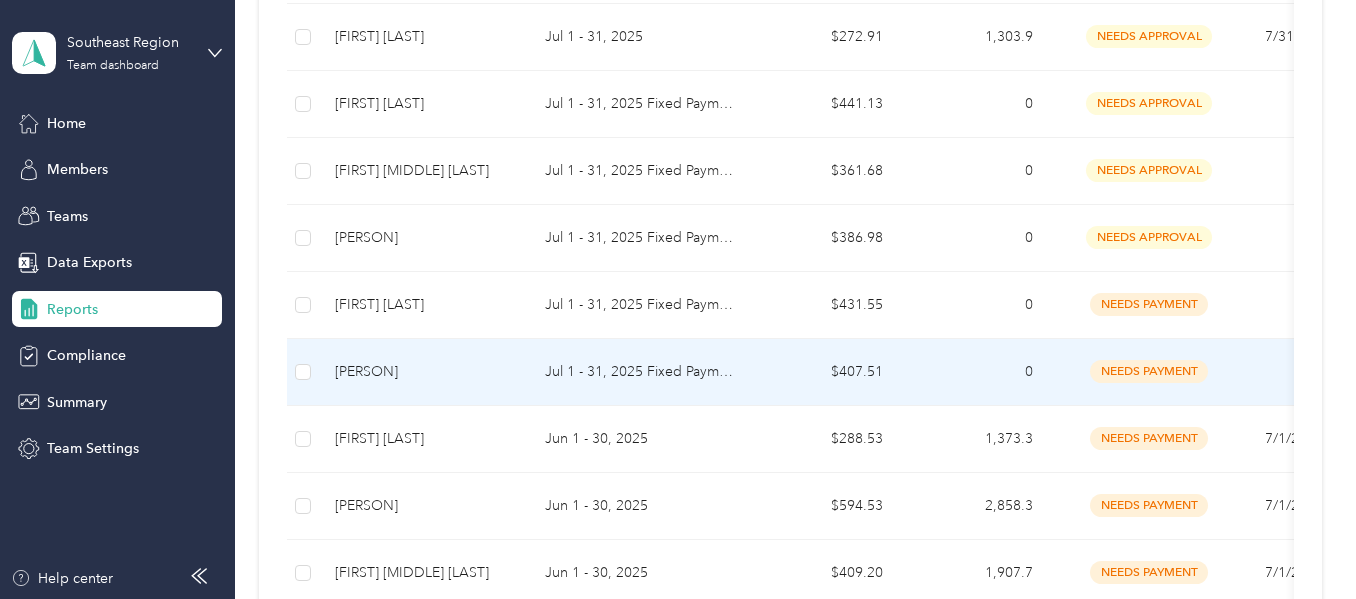 scroll, scrollTop: 1076, scrollLeft: 0, axis: vertical 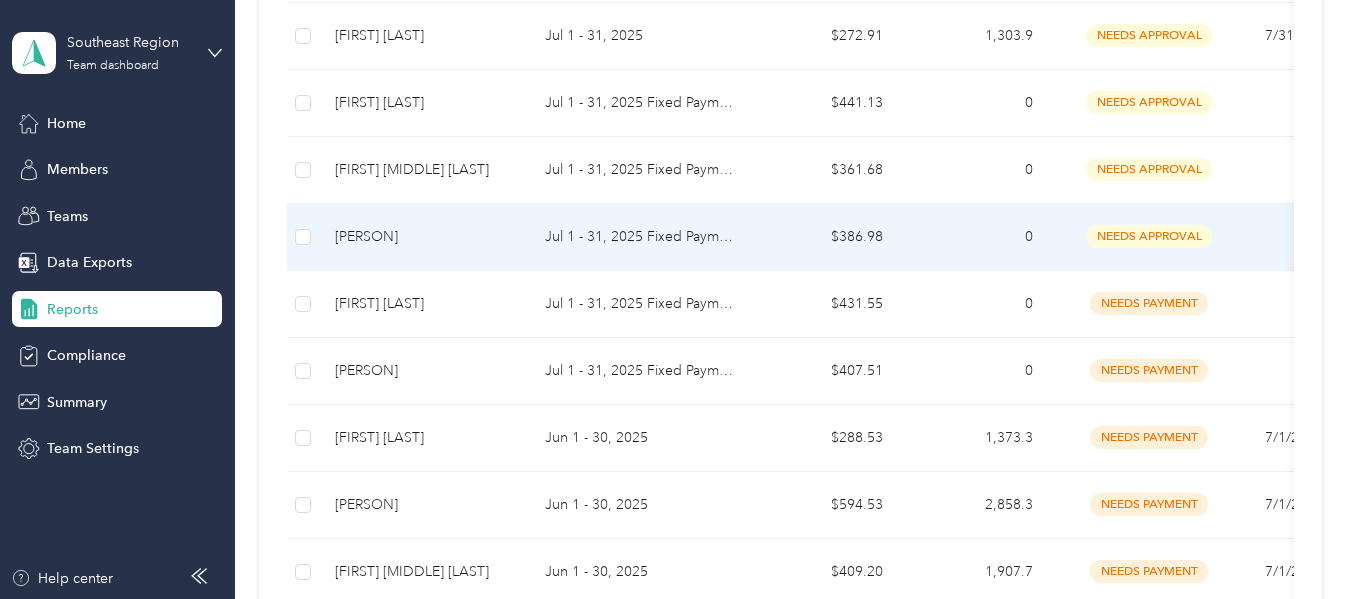 click on "Jul 1 - 31, 2025 Fixed Payment" at bounding box center [639, 237] 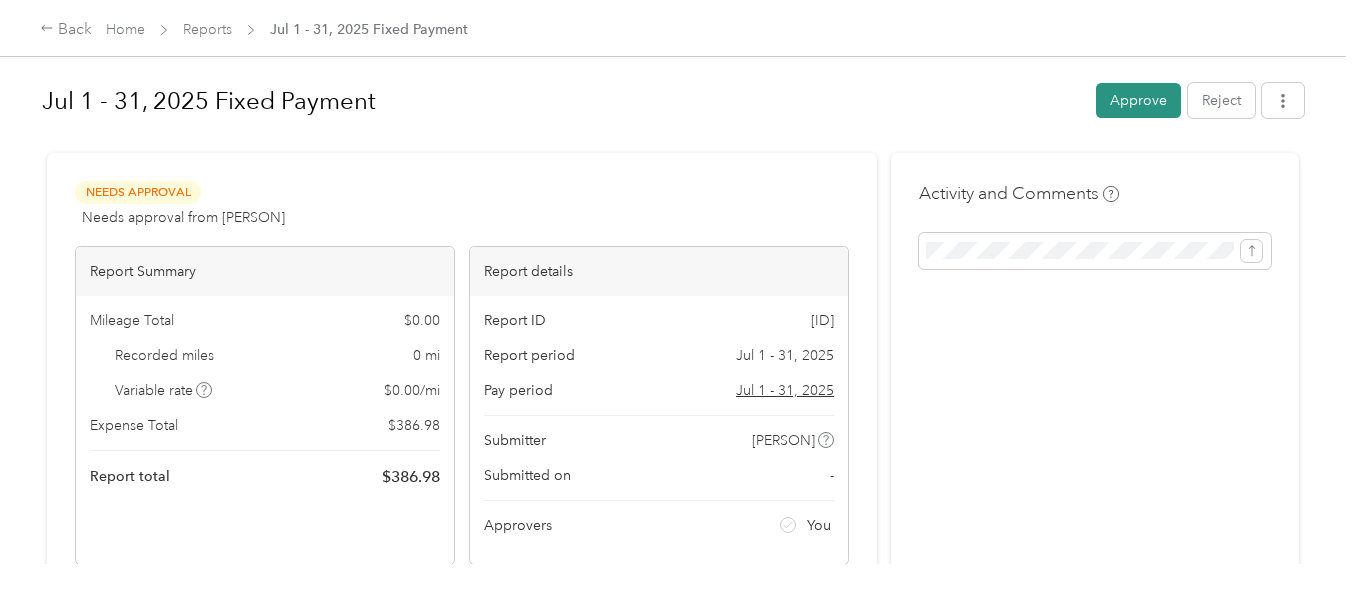 click on "Approve" at bounding box center [1138, 100] 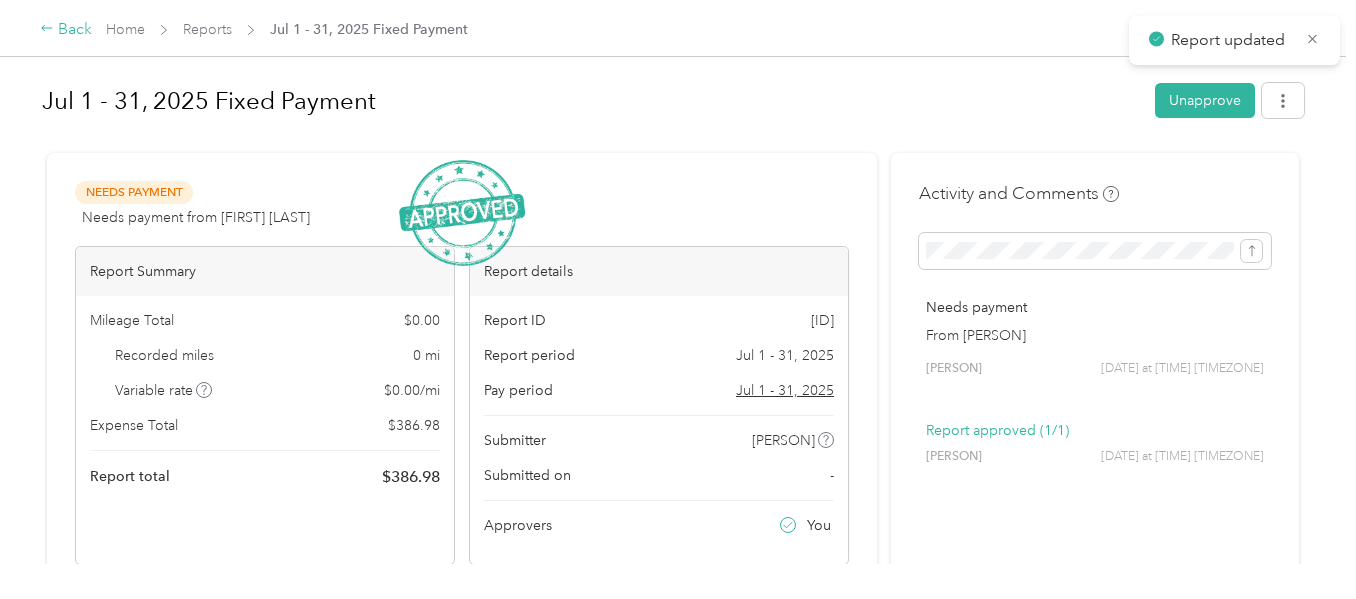 click on "Back" at bounding box center [66, 30] 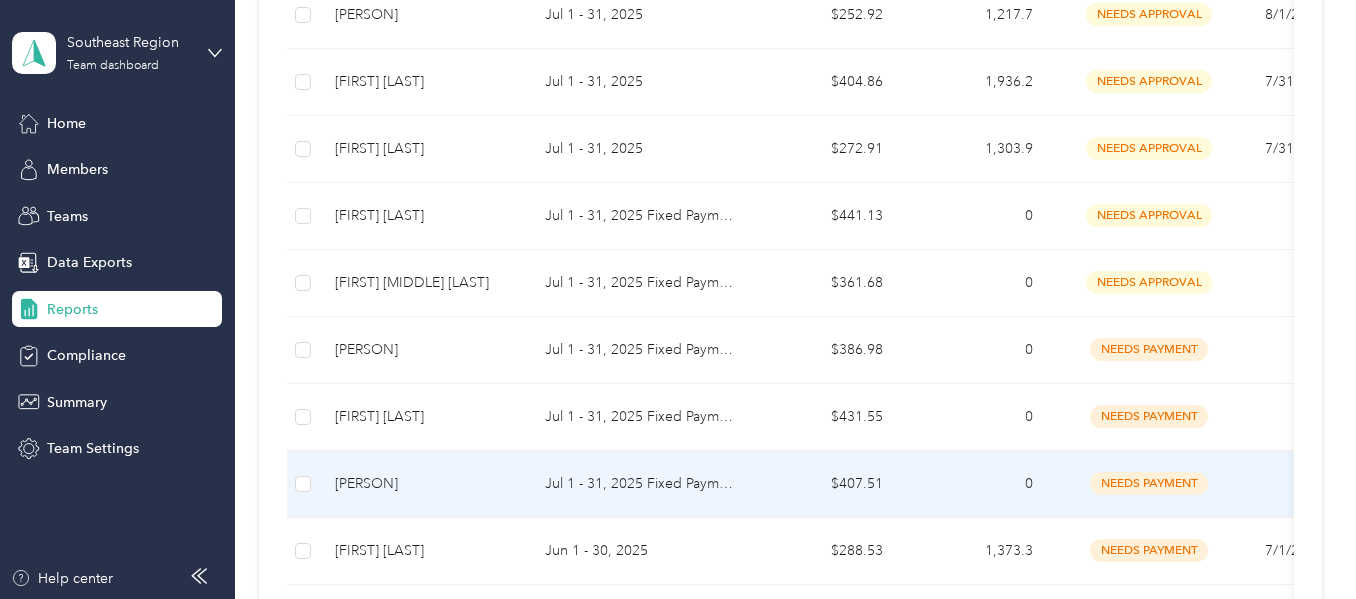 scroll, scrollTop: 964, scrollLeft: 0, axis: vertical 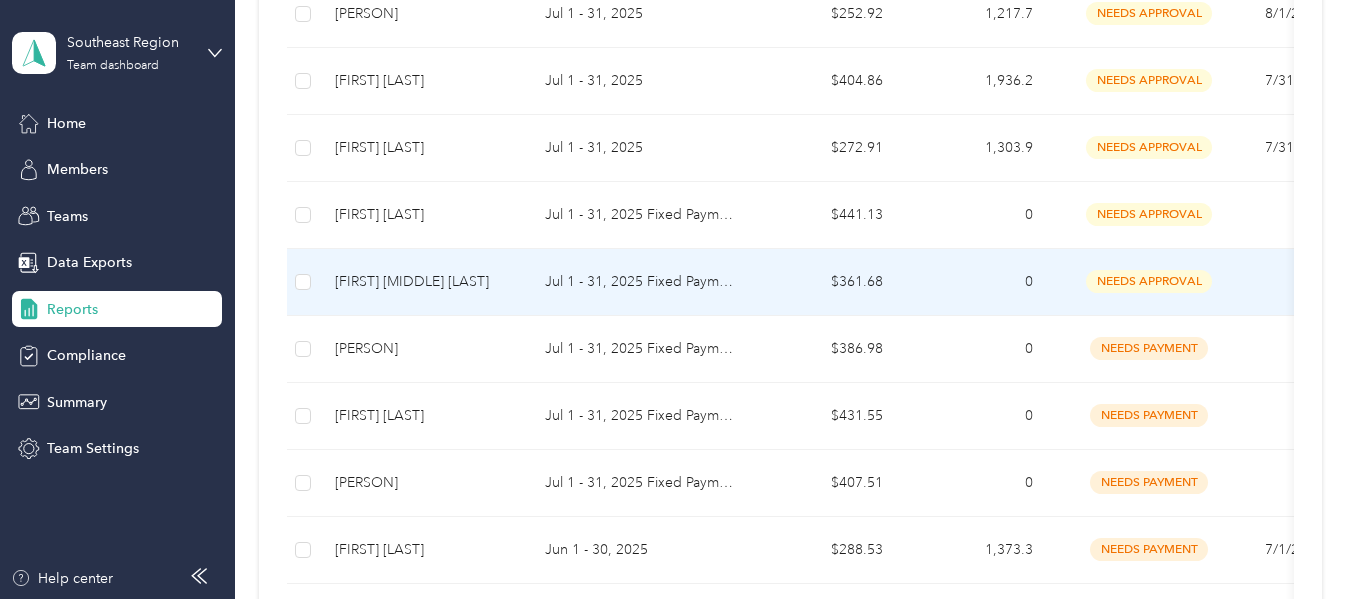 click on "Jul 1 - 31, 2025 Fixed Payment" at bounding box center (639, 282) 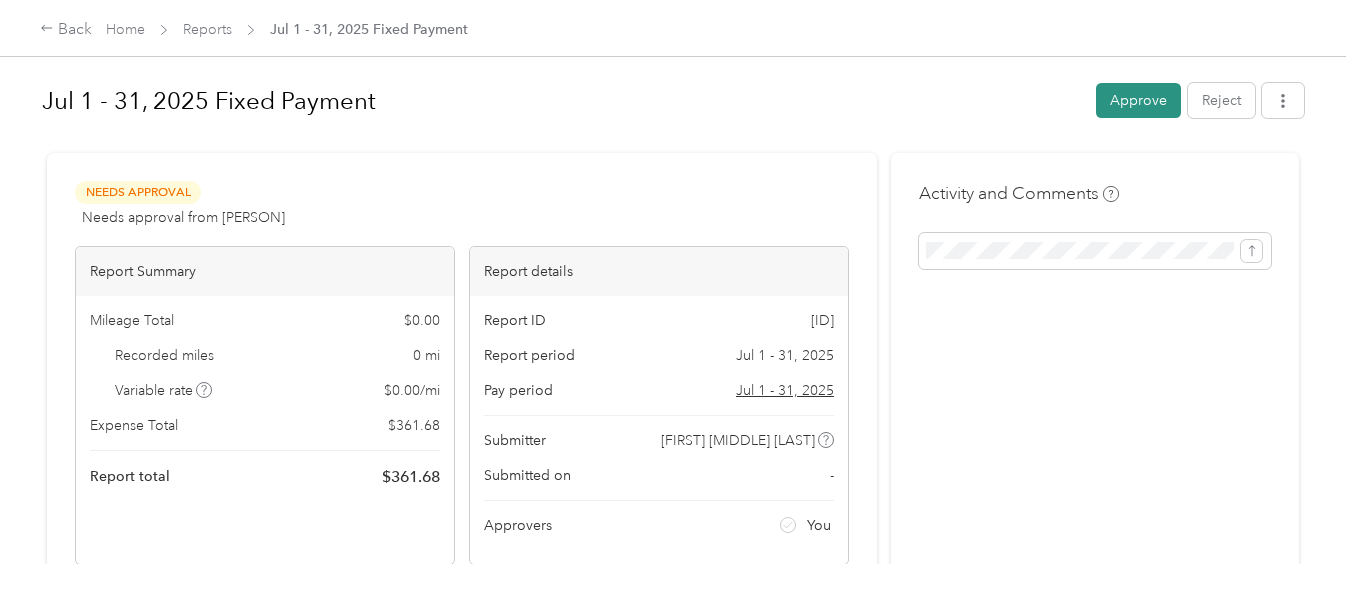 click on "Approve" at bounding box center [1138, 100] 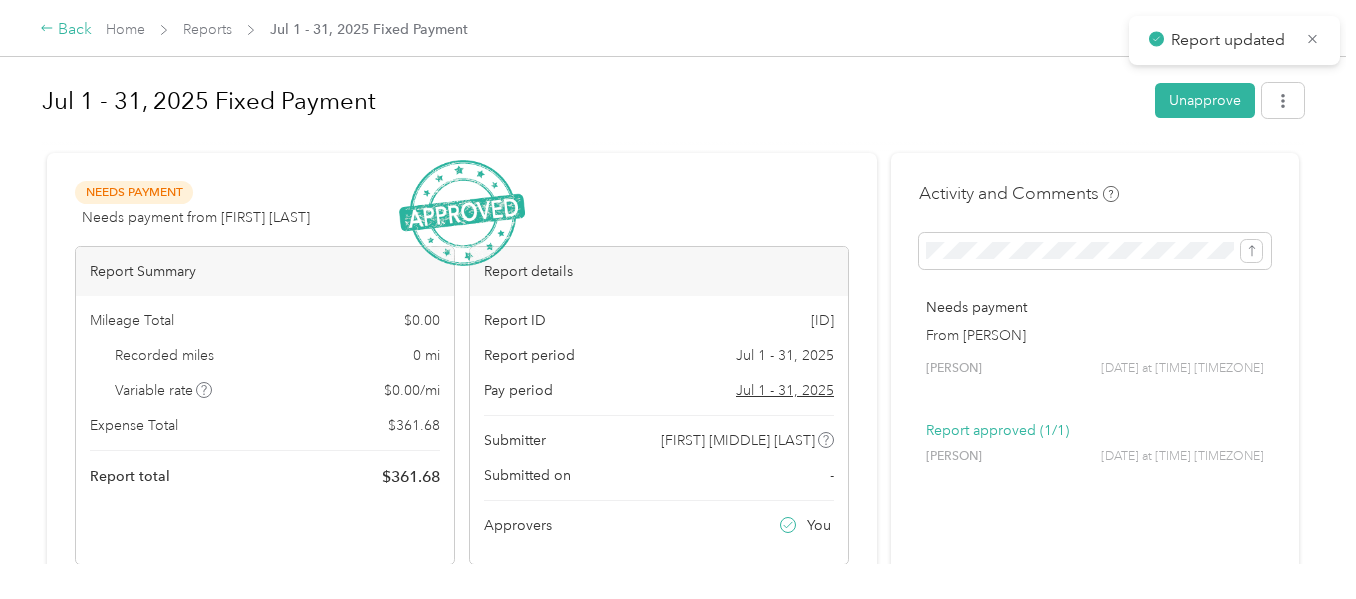 click on "Back" at bounding box center [66, 30] 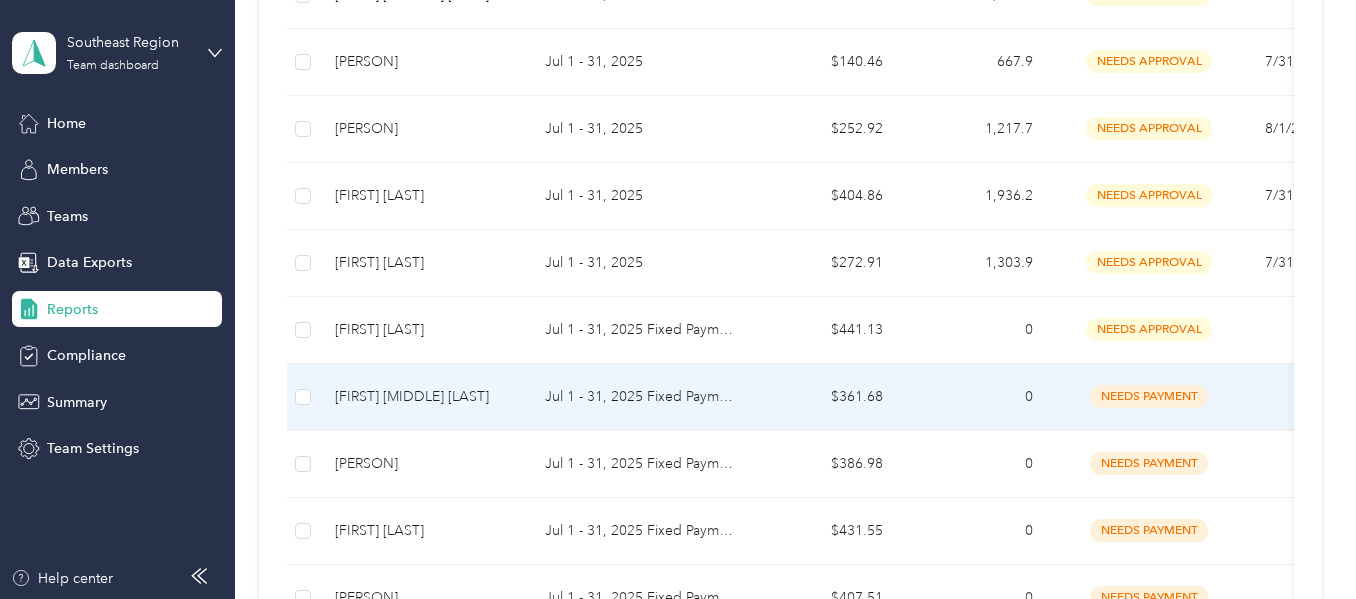 scroll, scrollTop: 850, scrollLeft: 0, axis: vertical 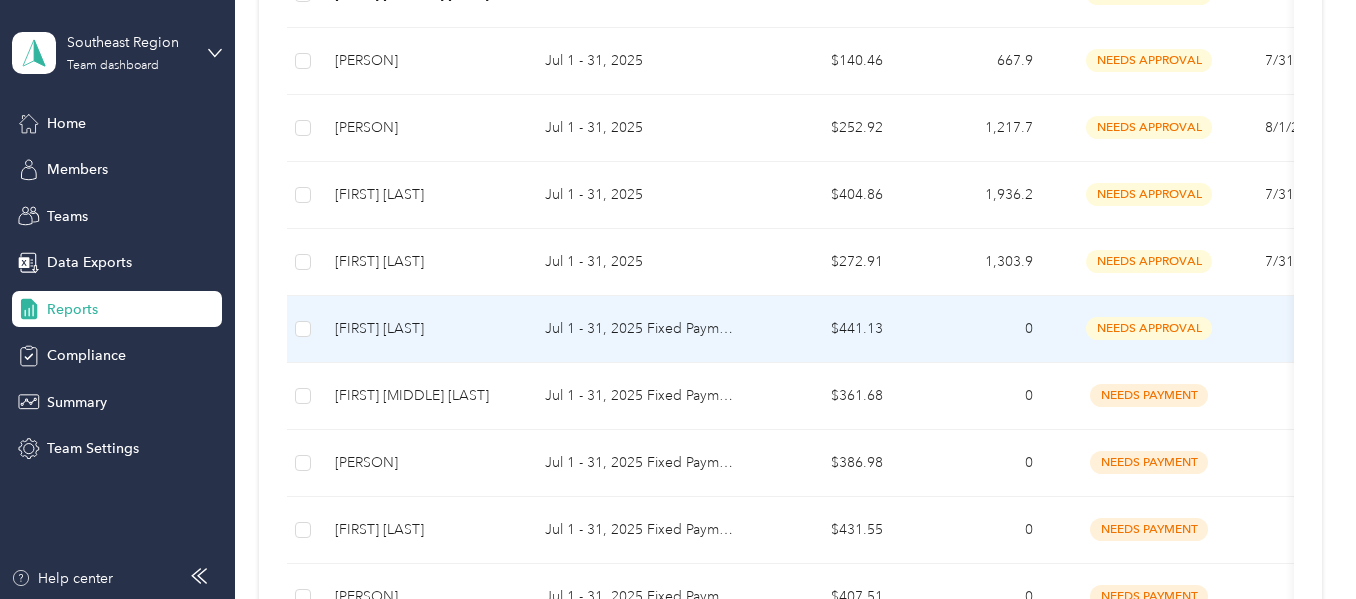 click on "Jul 1 - 31, 2025 Fixed Payment" at bounding box center (639, 329) 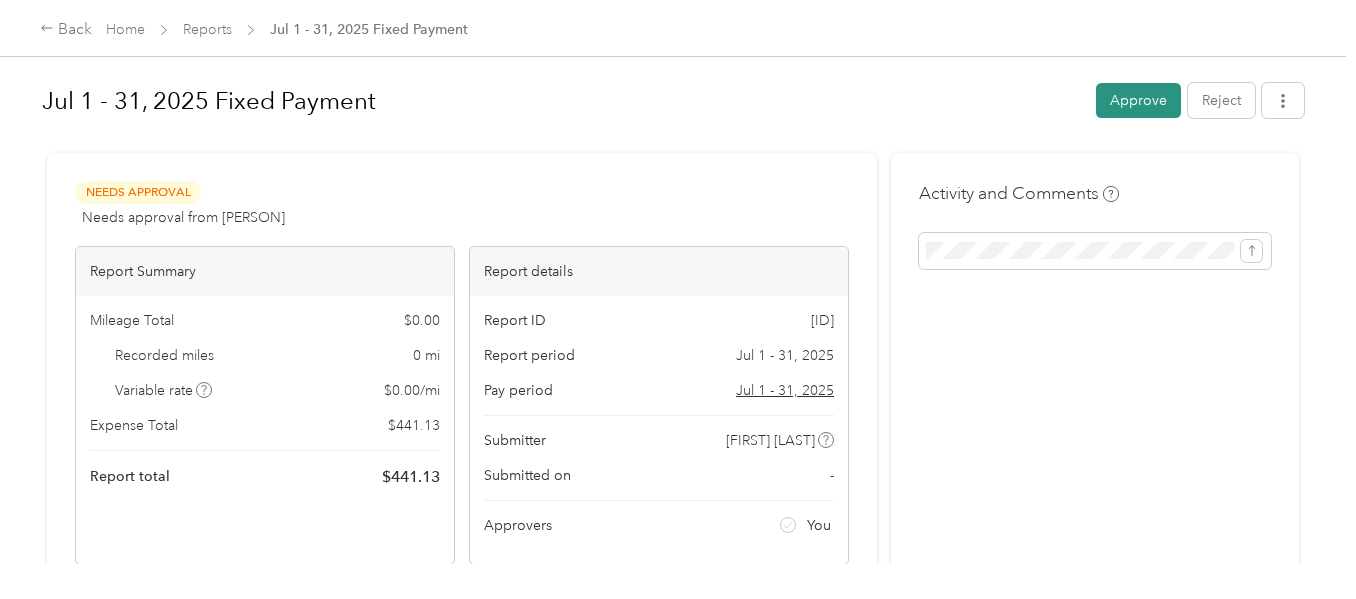 click on "Approve" at bounding box center (1138, 100) 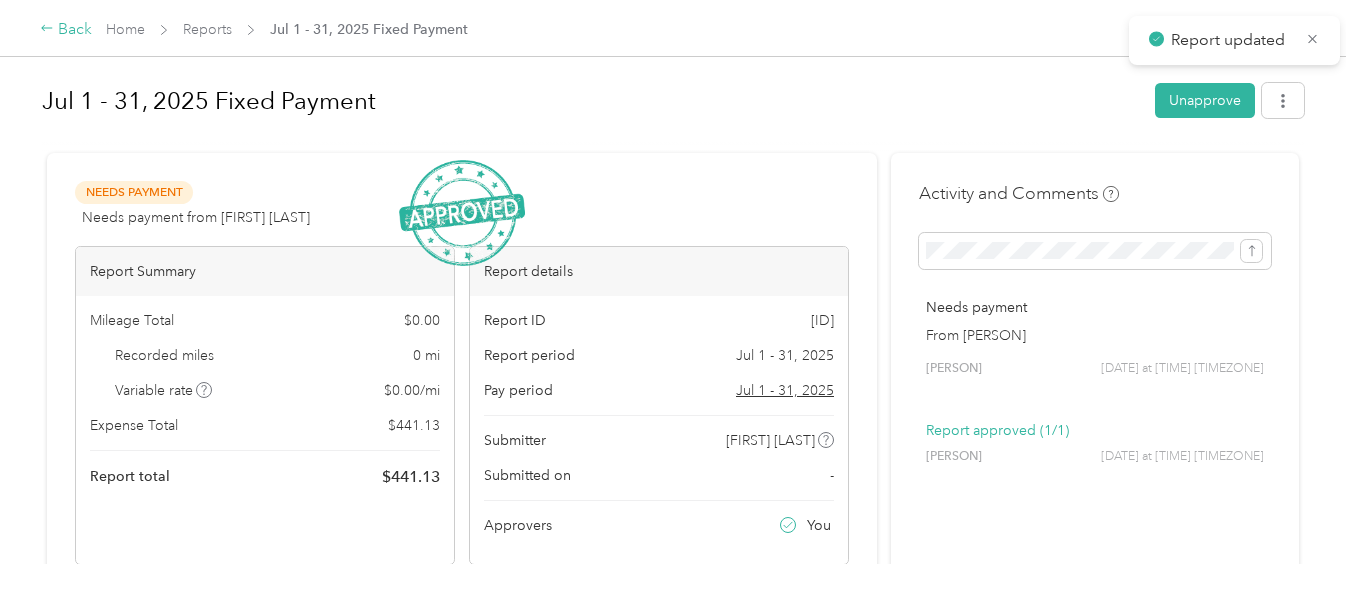 click on "Back" at bounding box center [66, 30] 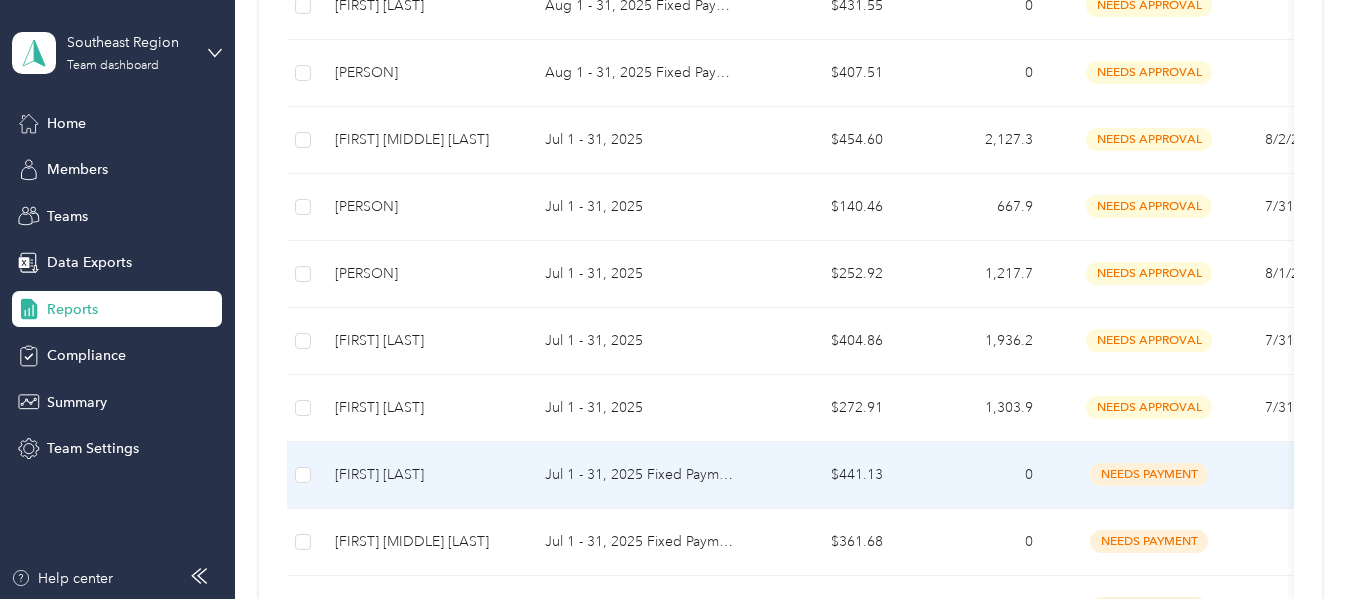 scroll, scrollTop: 705, scrollLeft: 0, axis: vertical 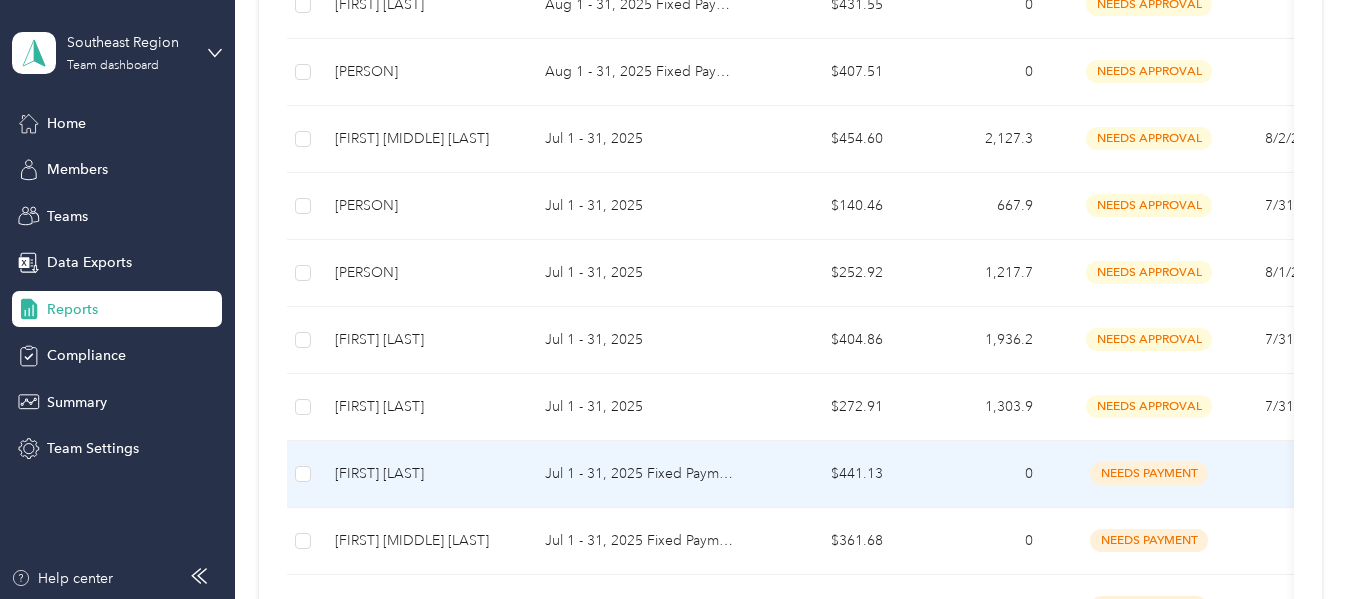 click on "Jul 1 - 31, 2025 Fixed Payment" at bounding box center (639, 474) 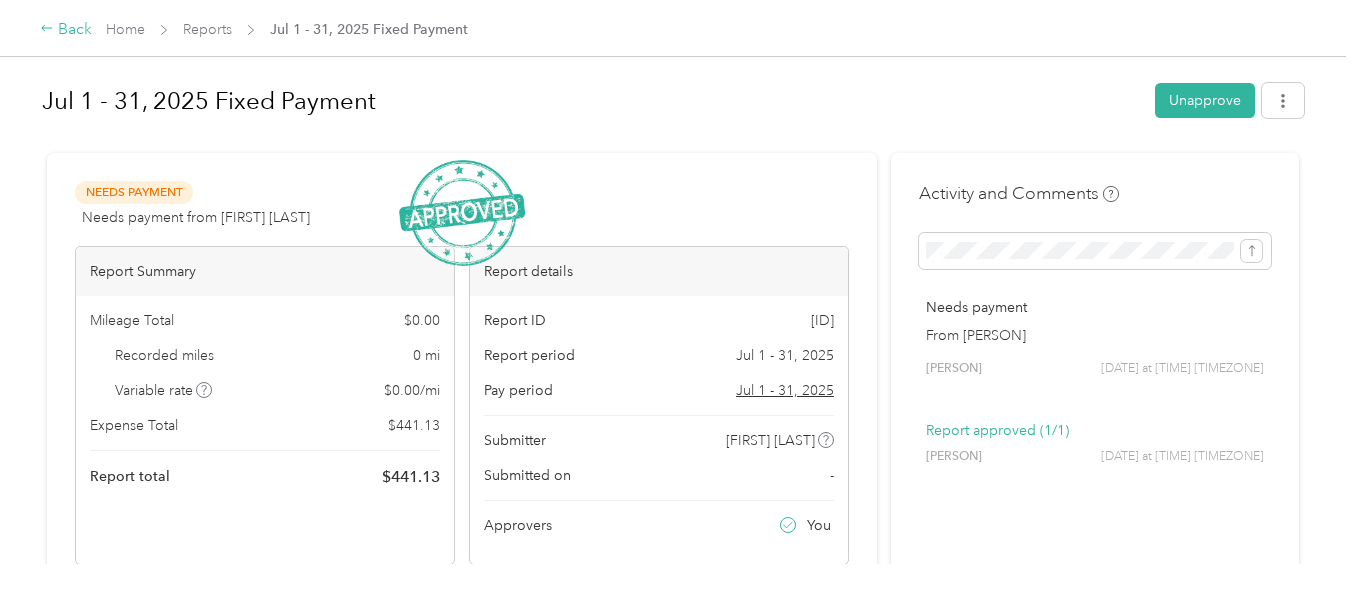 click on "Back" at bounding box center [66, 30] 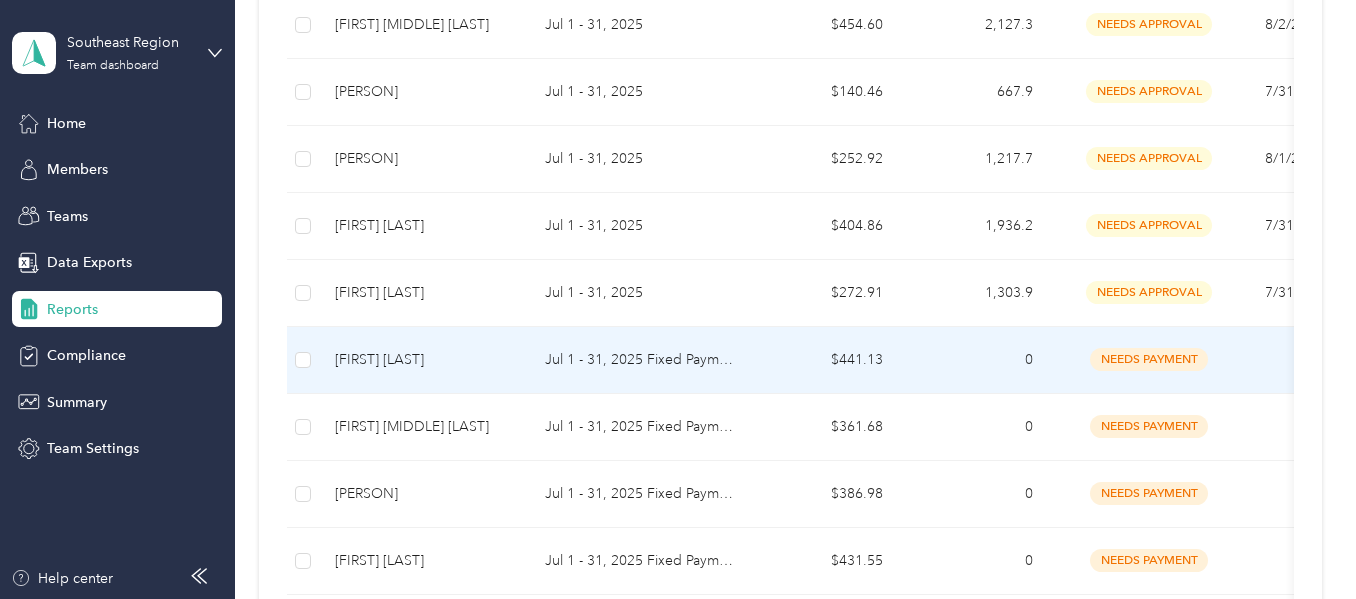 scroll, scrollTop: 820, scrollLeft: 0, axis: vertical 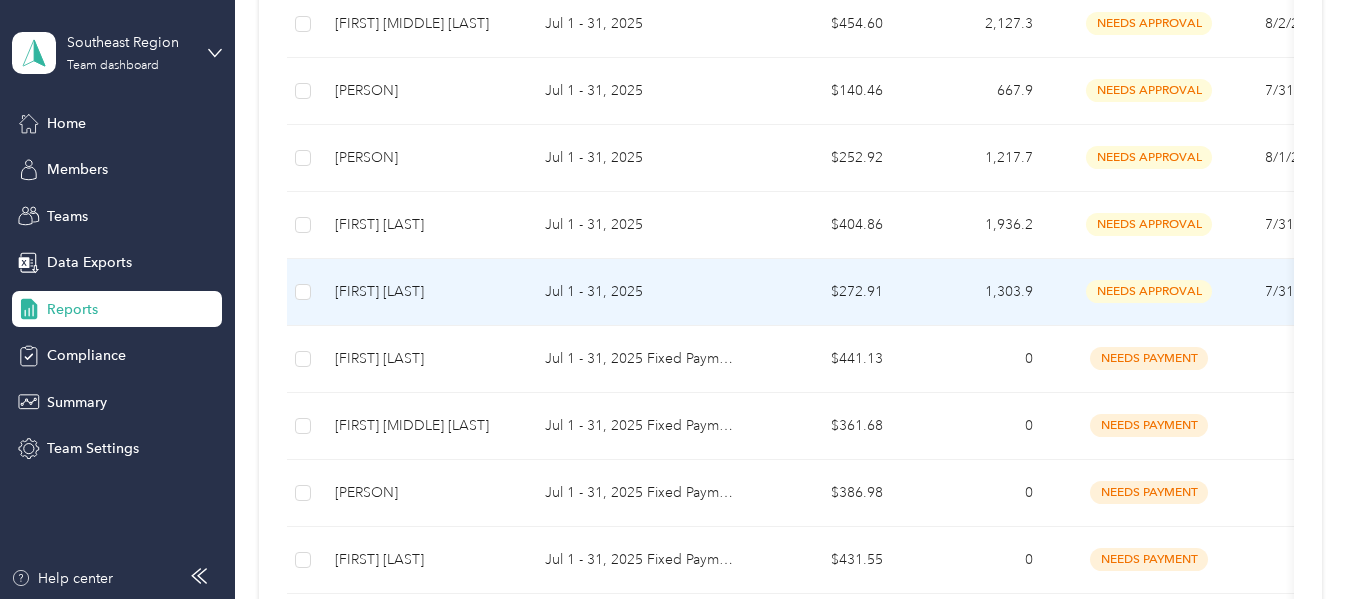 click on "Jul 1 - 31, 2025" at bounding box center (639, 292) 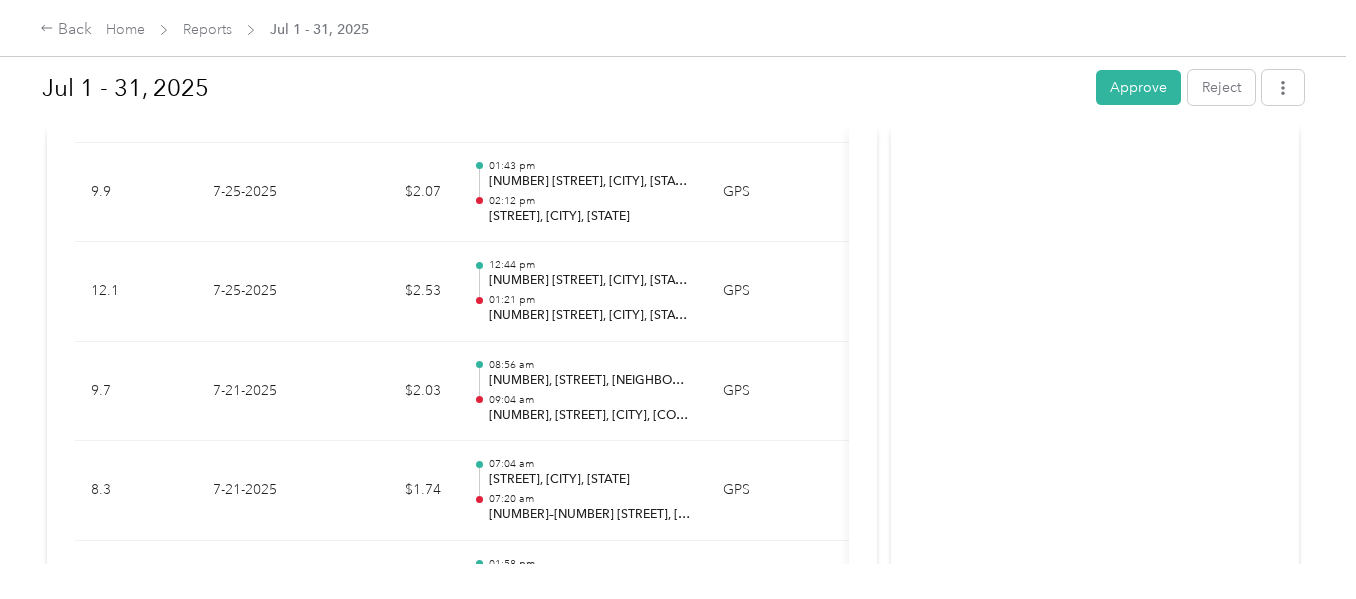 scroll, scrollTop: 1561, scrollLeft: 0, axis: vertical 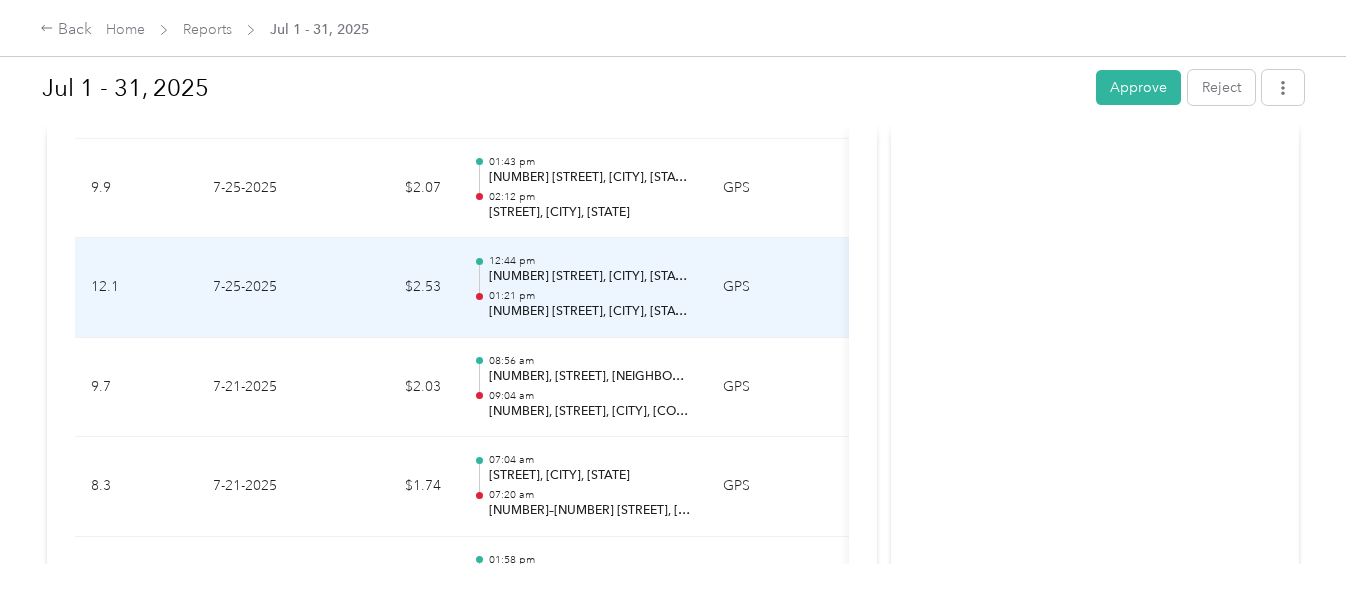 click on "$2.53" at bounding box center (397, 288) 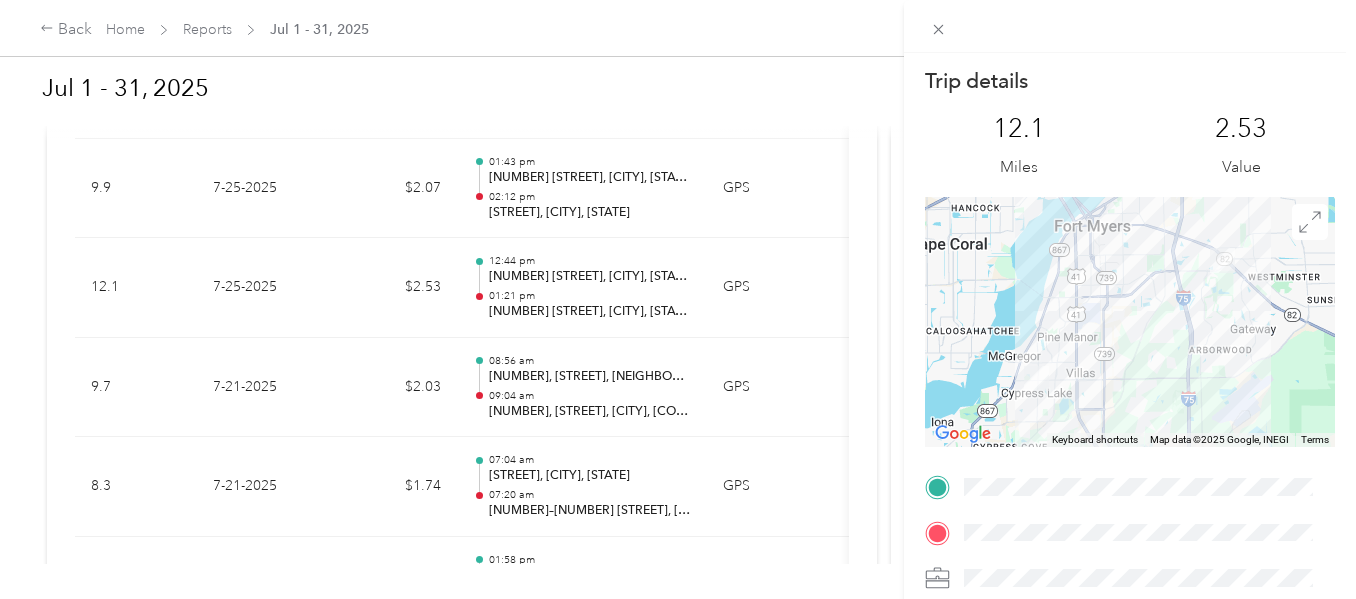 click on "Trip details This trip cannot be edited because it is either under review, approved, or paid. Contact your Team Manager to edit it. [DISTANCE] [CURRENCY] [TIME] To navigate the map with touch gestures double-tap and hold your finger on the map, then drag the map. ← Move left → Move right ↑ Move up ↓ Move down + Zoom in - Zoom out Home Jump left by [PERCENTAGE]% End Jump right by [PERCENTAGE]% Page Up Jump up by [PERCENTAGE]% Page Down Jump down by [PERCENTAGE]% Keyboard shortcuts Map Data Map data ©[YEAR], [PROVIDER] Map data ©[YEAR], [PROVIDER] [DISTANCE] Click to toggle between metric and imperial units Terms Report a map error TO" at bounding box center (678, 299) 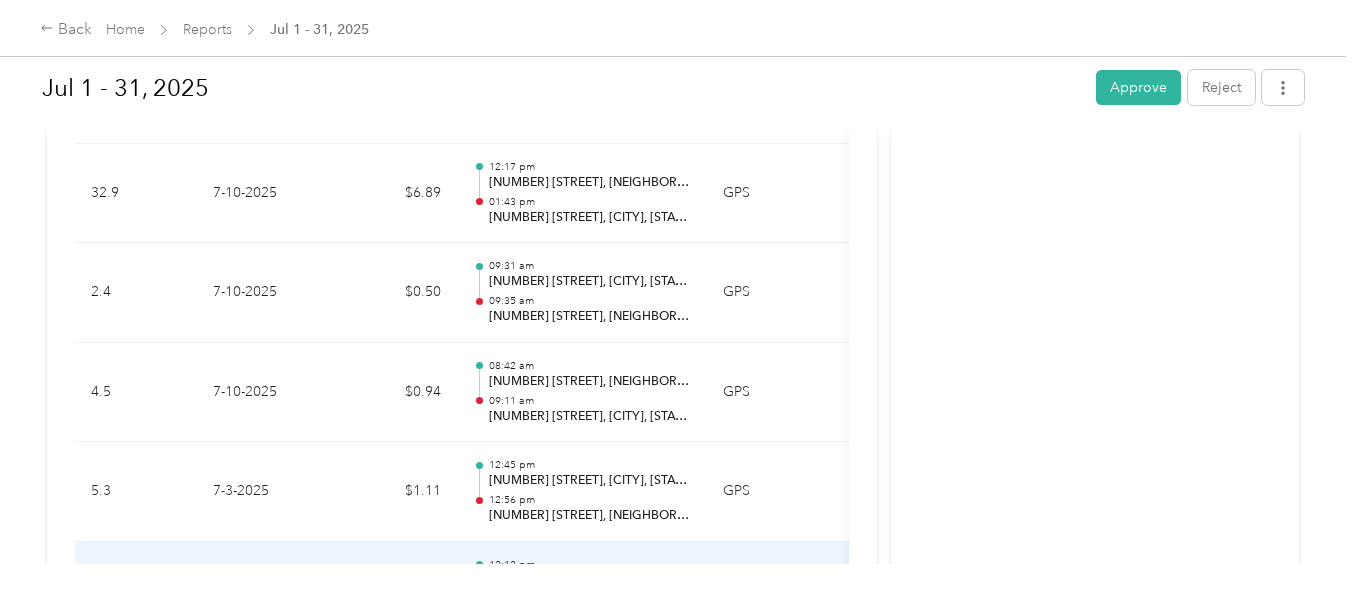 scroll, scrollTop: 5138, scrollLeft: 0, axis: vertical 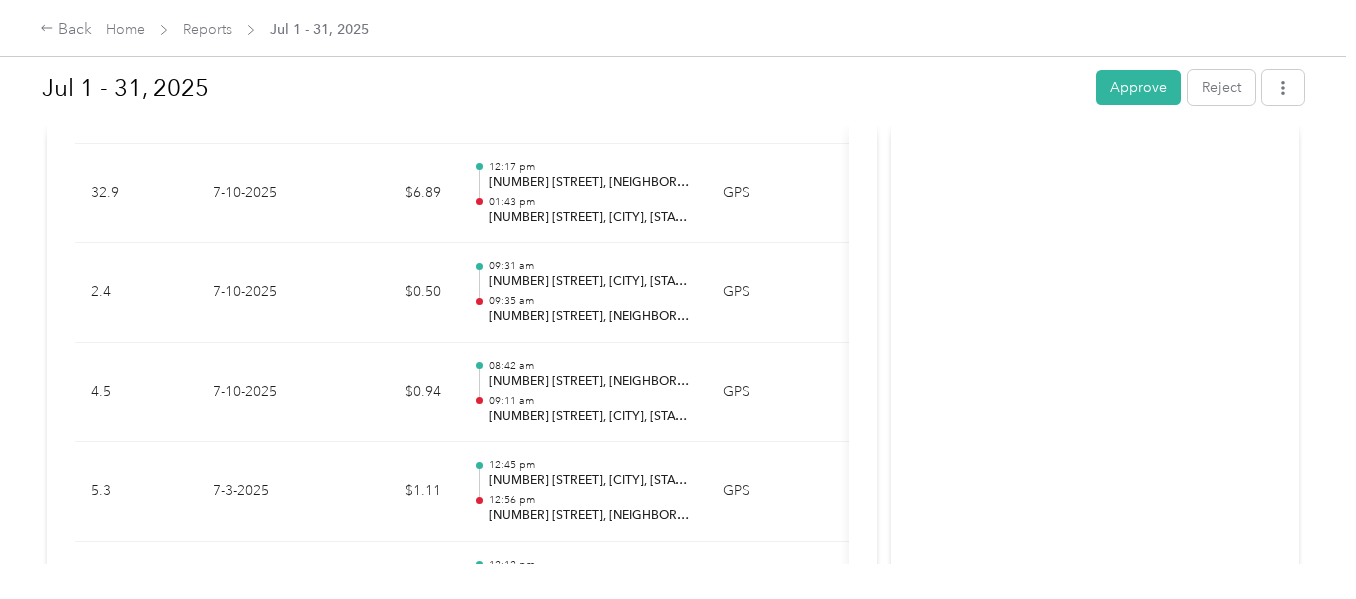 click on "Activity and Comments Needs approval From [PERSON] [DATE] at [TIME] [TIMEZONE] Submitted for approval [PERSON] [PERSON] [DATE] at [TIME] [TIMEZONE]" at bounding box center (1095, -996) 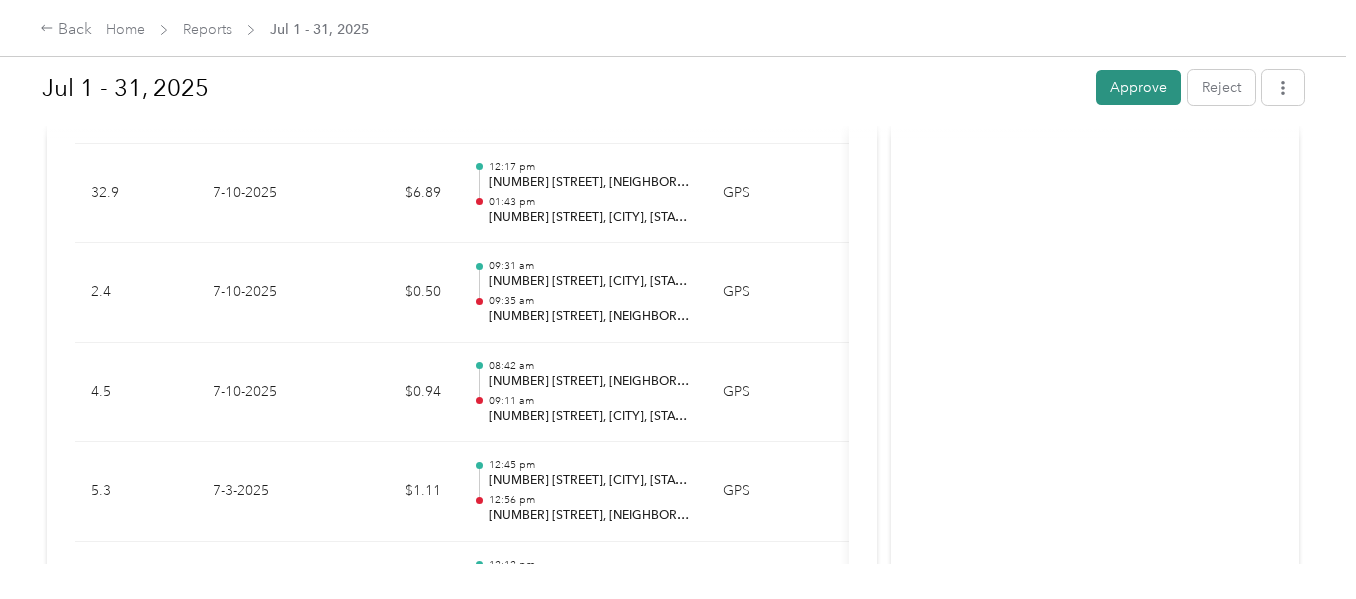 click on "Approve" at bounding box center (1138, 87) 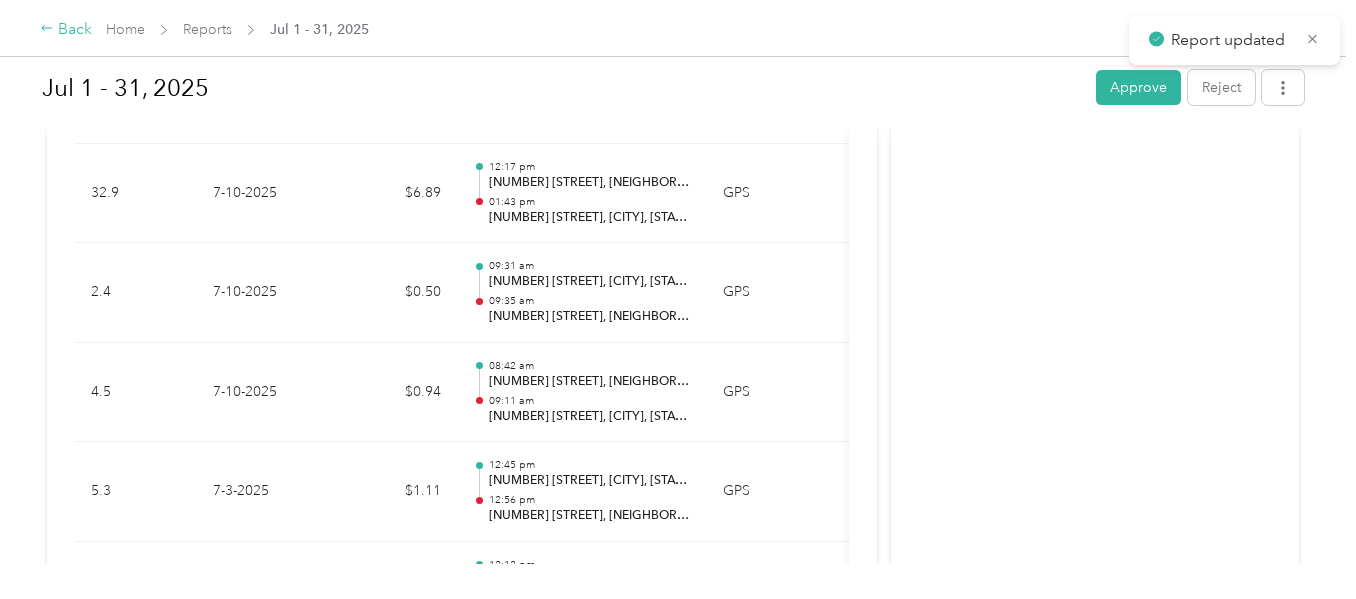 click on "Back" at bounding box center (66, 30) 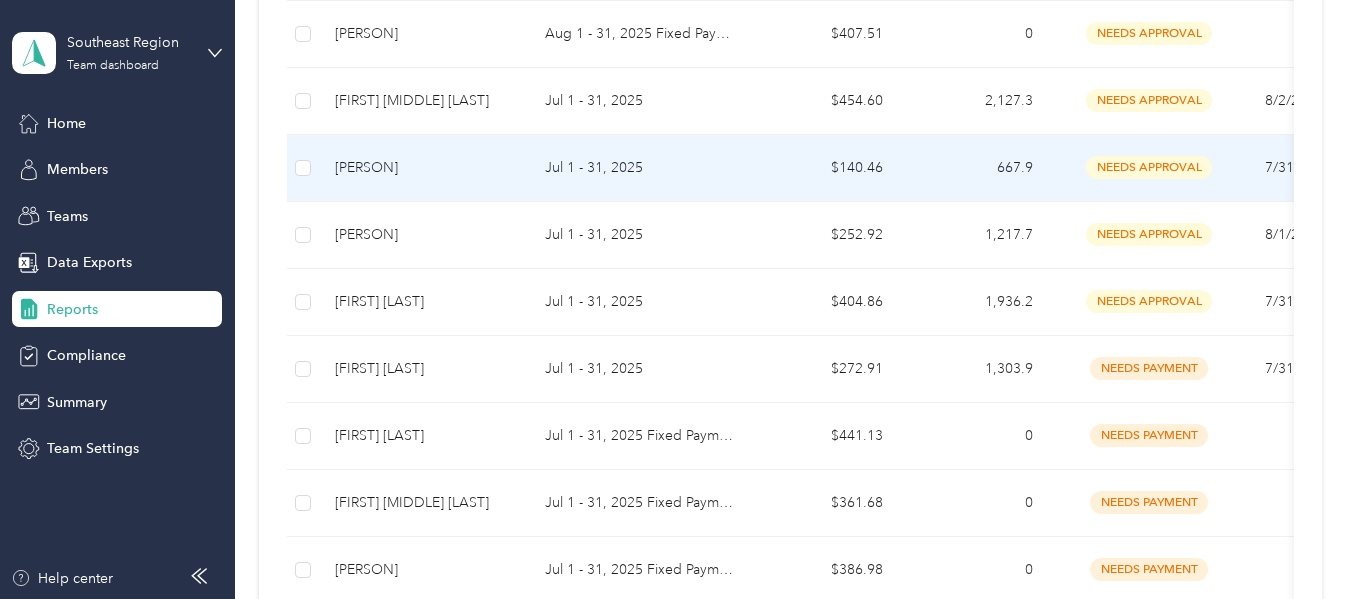 scroll, scrollTop: 745, scrollLeft: 0, axis: vertical 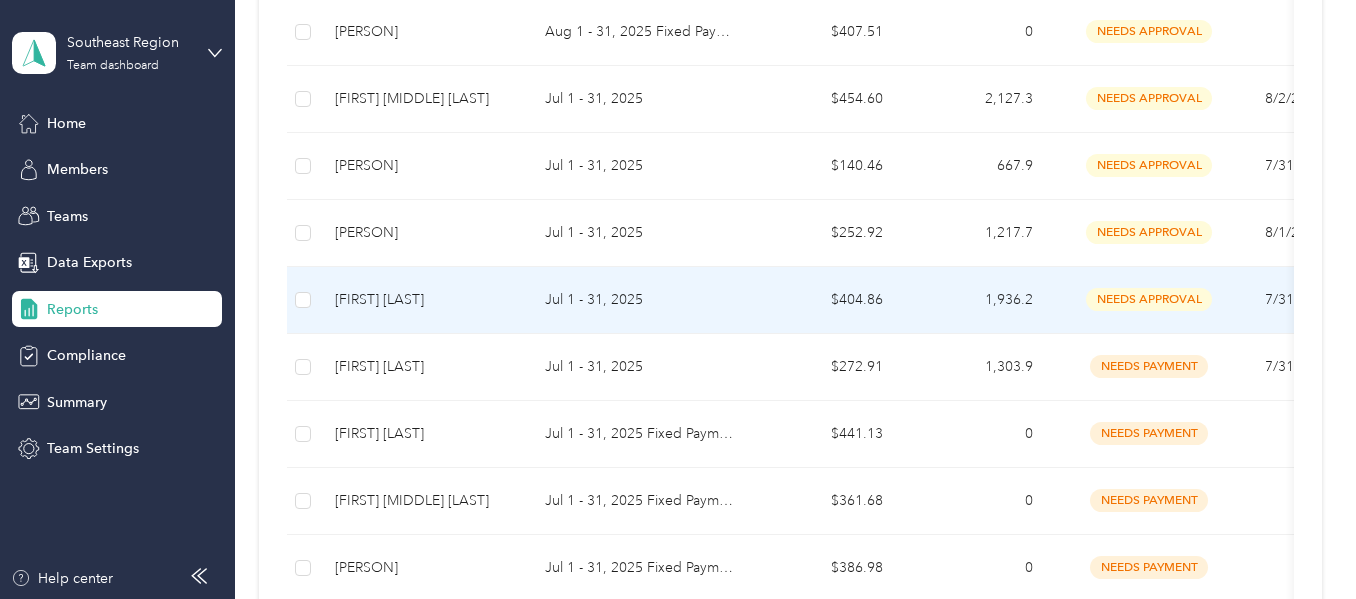 click on "Jul 1 - 31, 2025" at bounding box center (639, 300) 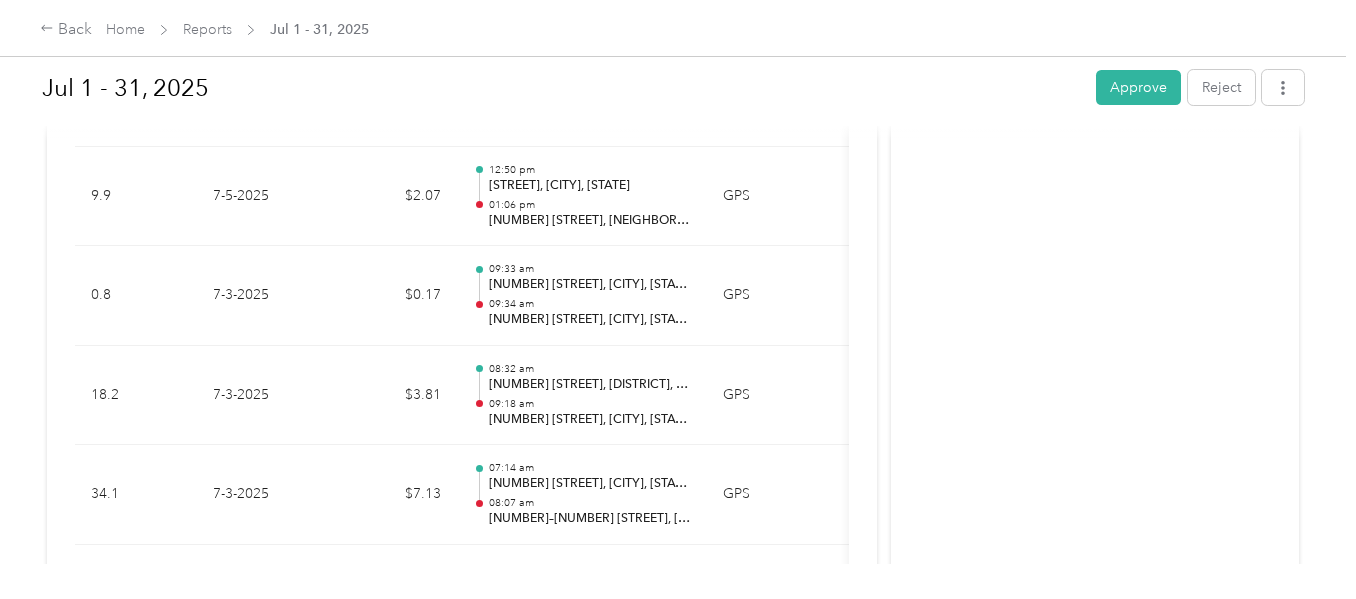 scroll, scrollTop: 16698, scrollLeft: 0, axis: vertical 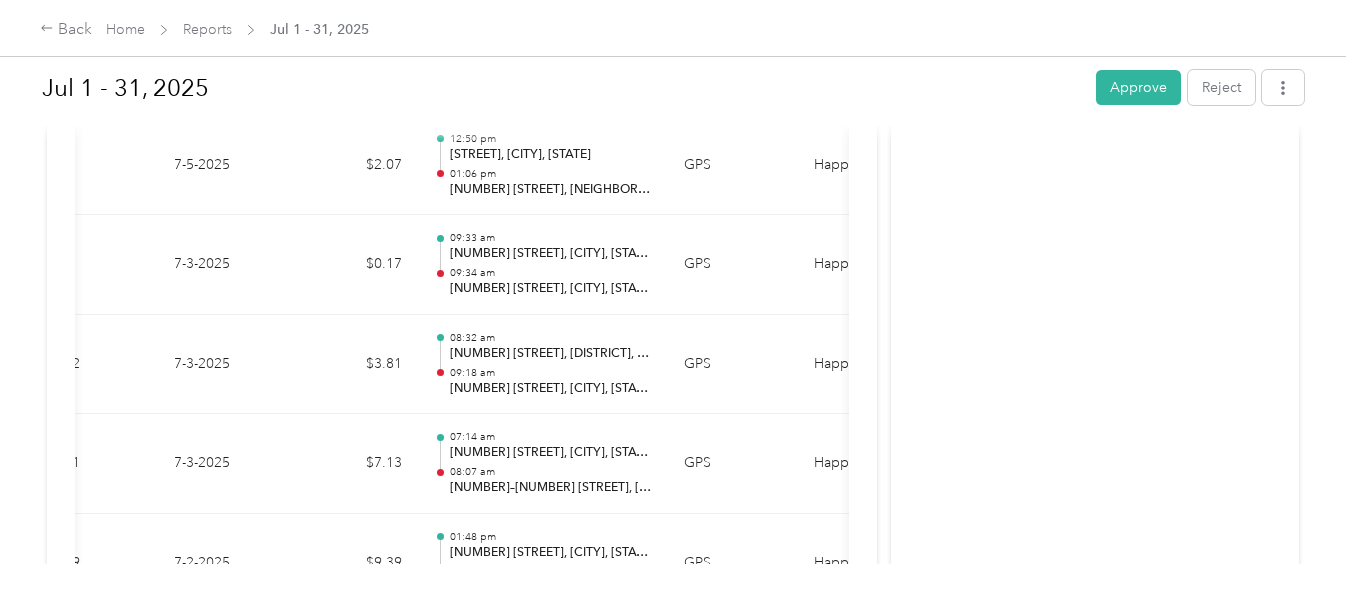 click on "Activity and Comments   Needs approval From [FIRST] [LAST] [DATE] at [TIME] [TIMEZONE] Submitted for approval [FIRST] [LAST] [DATE] at [TIME] [TIMEZONE]" at bounding box center (1095, -7292) 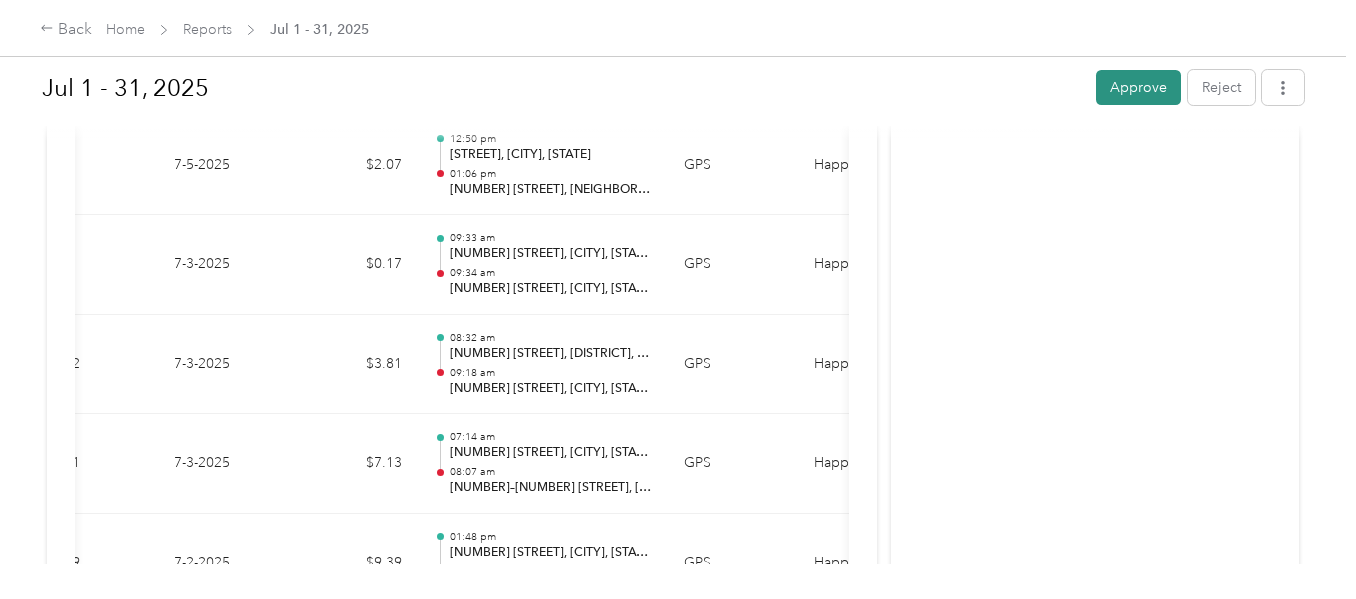 click on "Approve" at bounding box center (1138, 87) 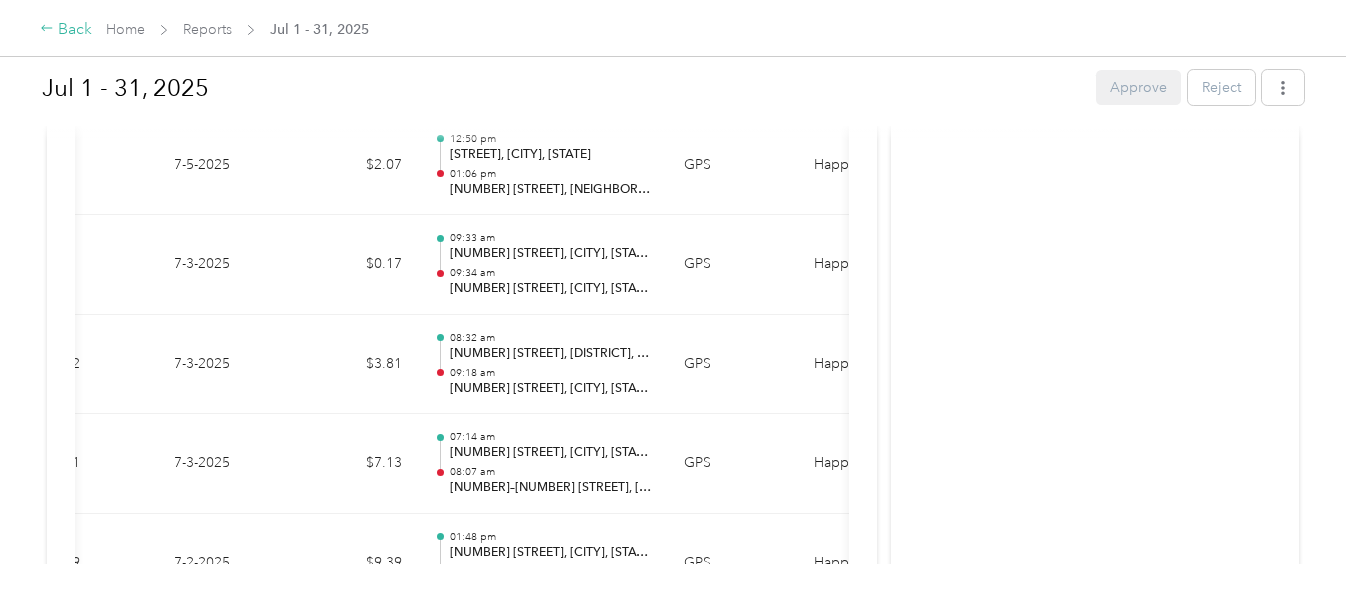 click on "Back" at bounding box center [66, 30] 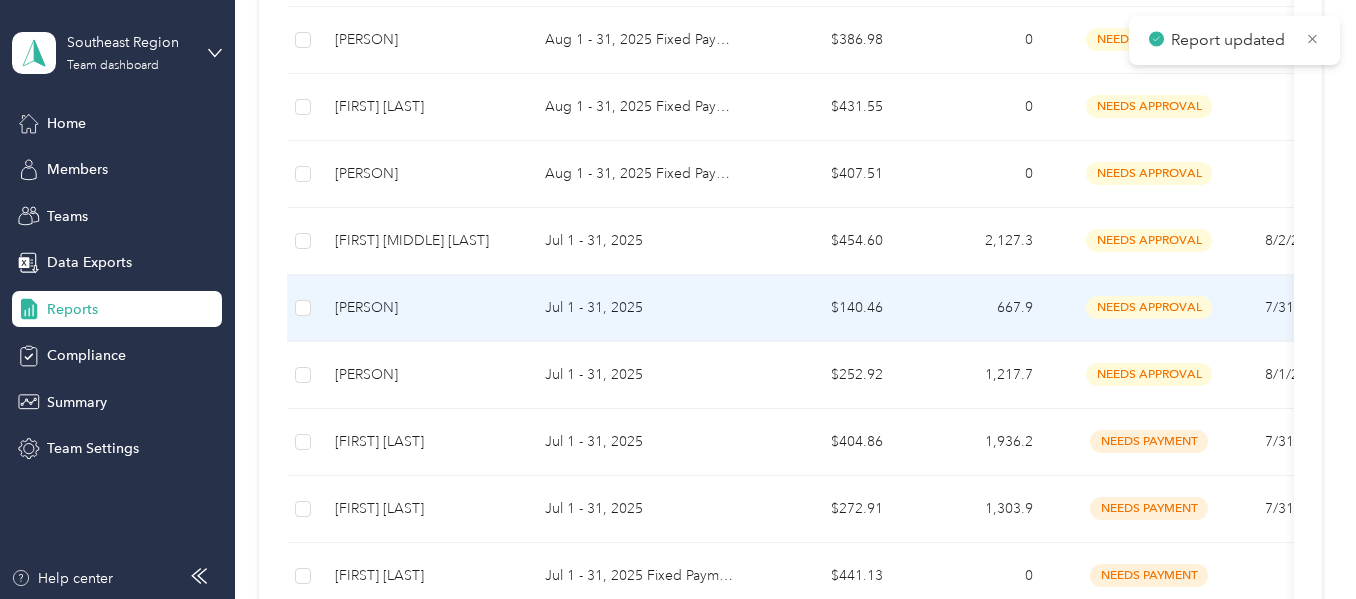 scroll, scrollTop: 658, scrollLeft: 0, axis: vertical 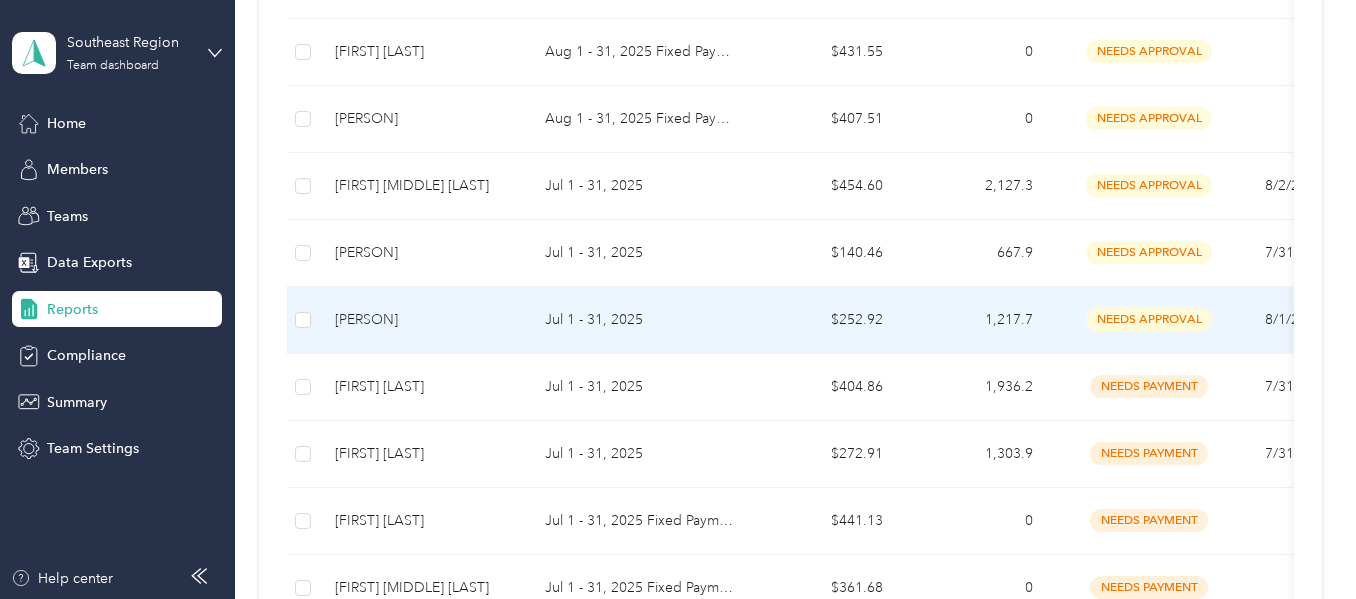 click on "[PERSON]" at bounding box center (424, 320) 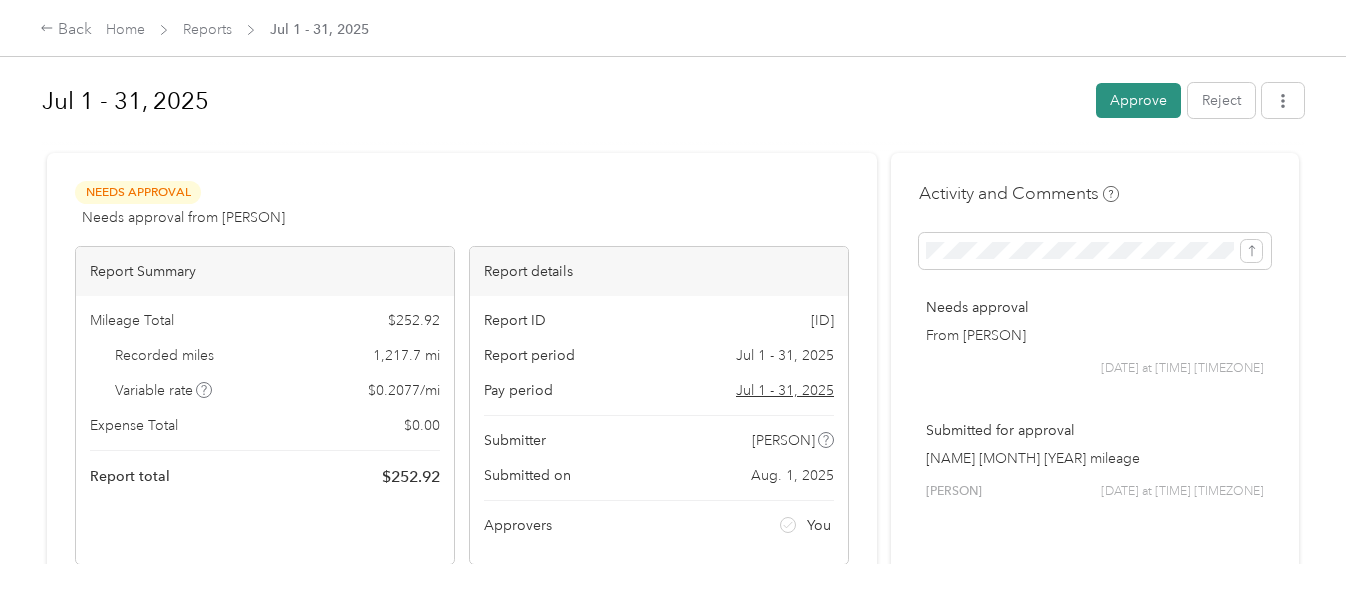 click on "Approve" at bounding box center [1138, 100] 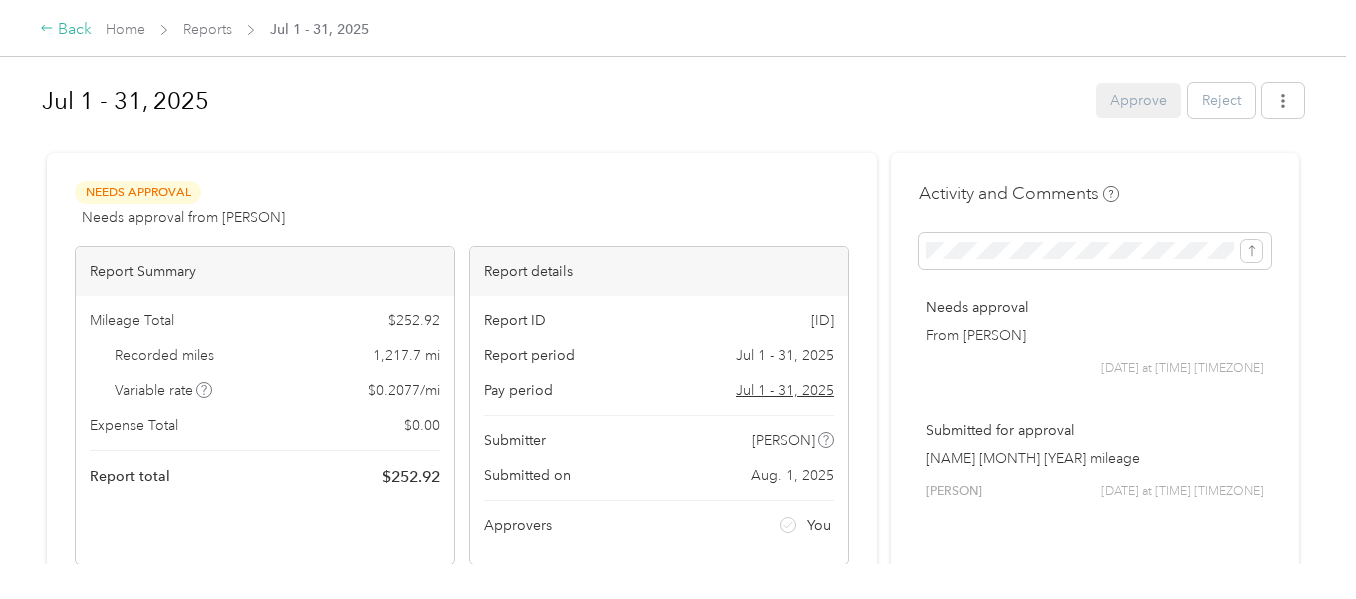 click on "Back" at bounding box center [66, 30] 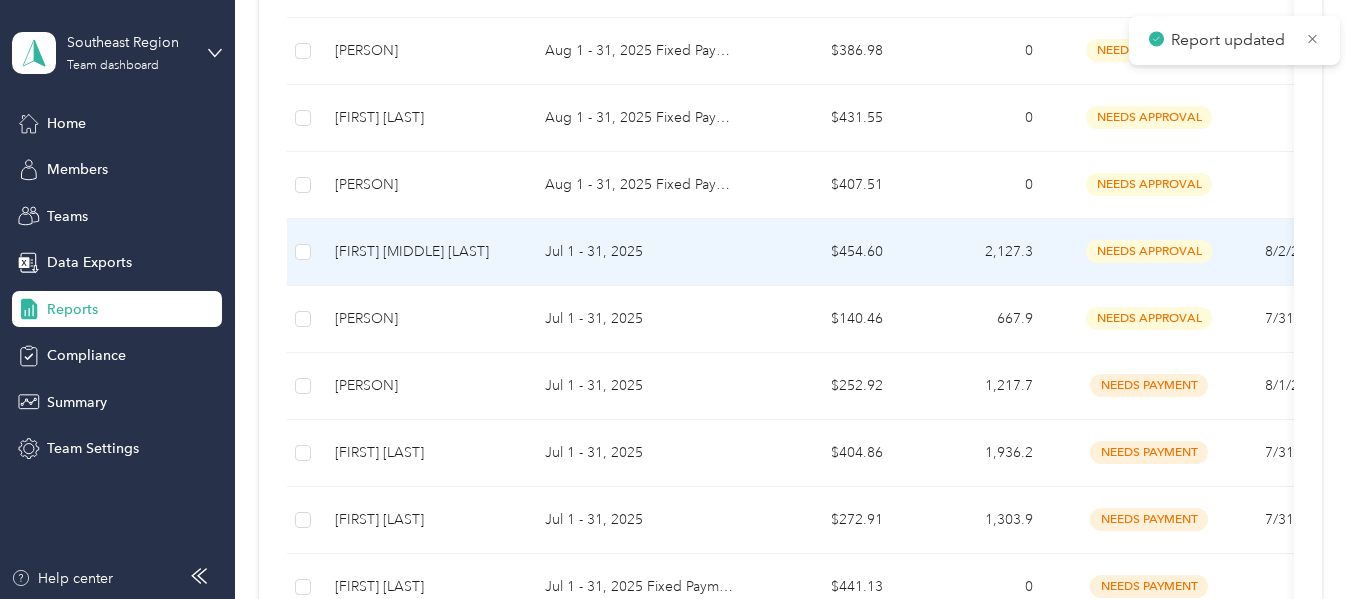scroll, scrollTop: 593, scrollLeft: 0, axis: vertical 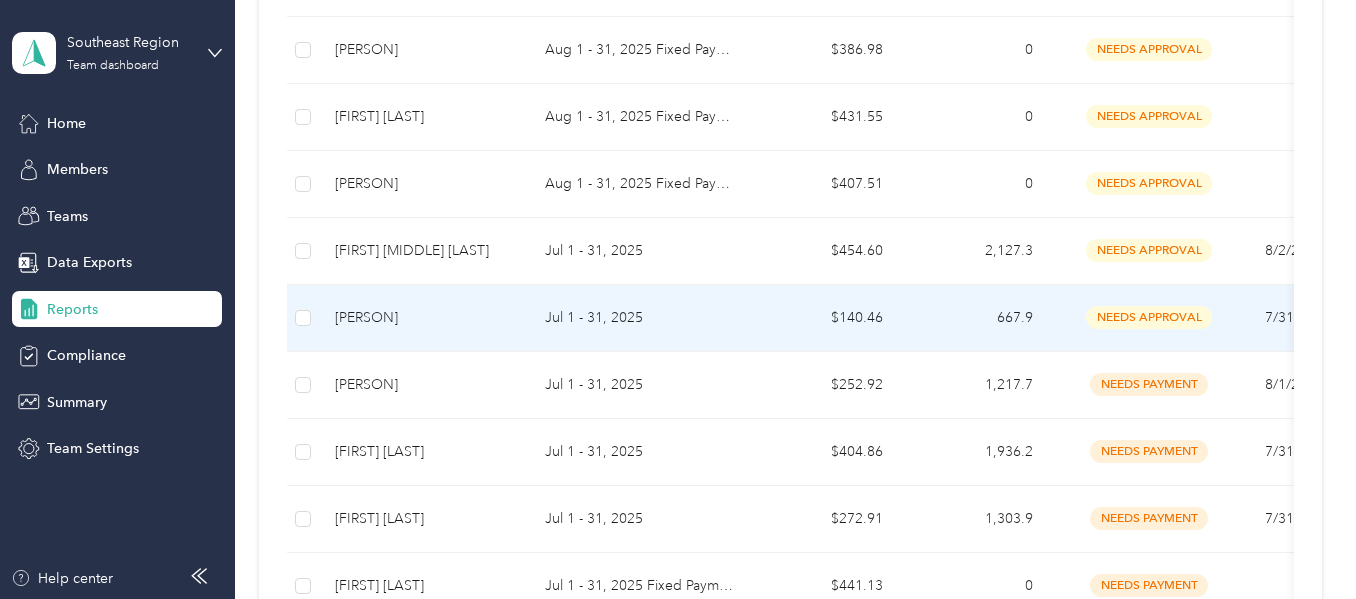 click on "Jul 1 - 31, 2025" at bounding box center [639, 318] 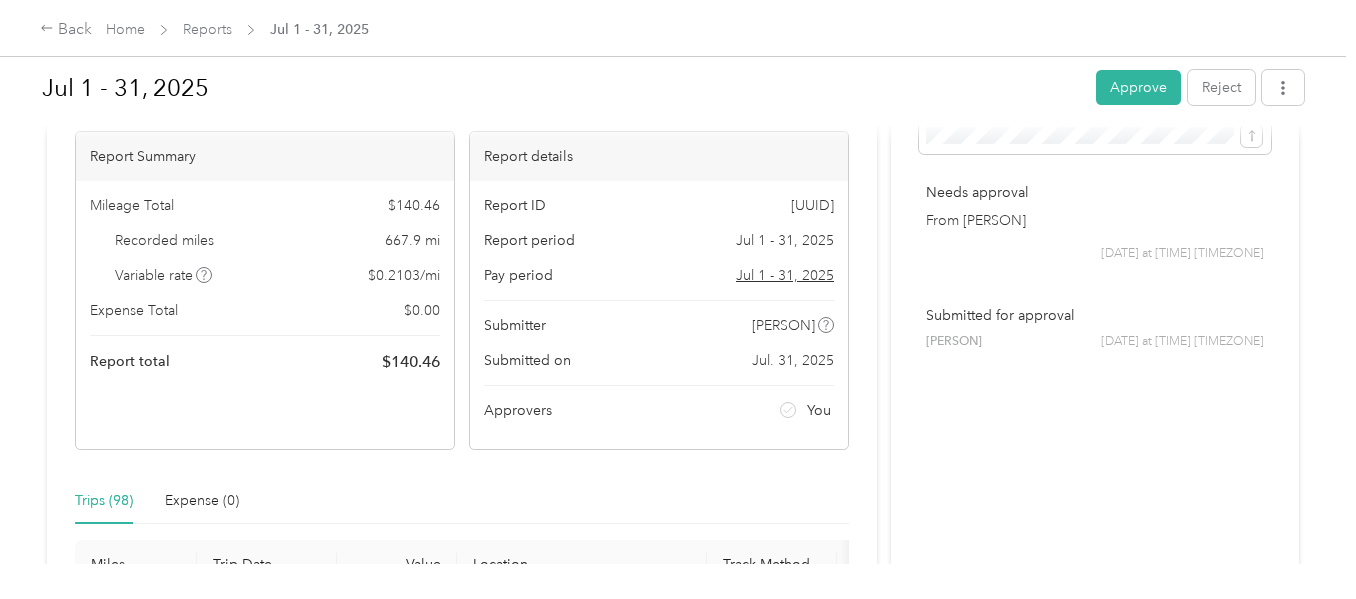 scroll, scrollTop: 107, scrollLeft: 0, axis: vertical 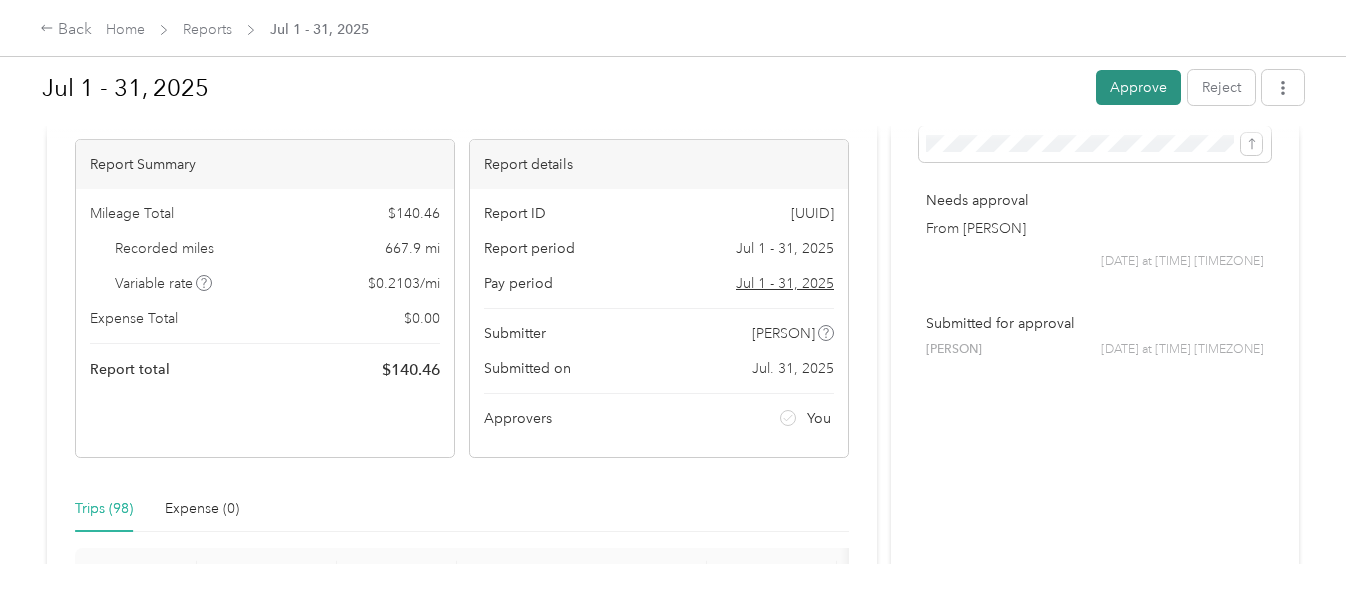 click on "Approve" at bounding box center [1138, 87] 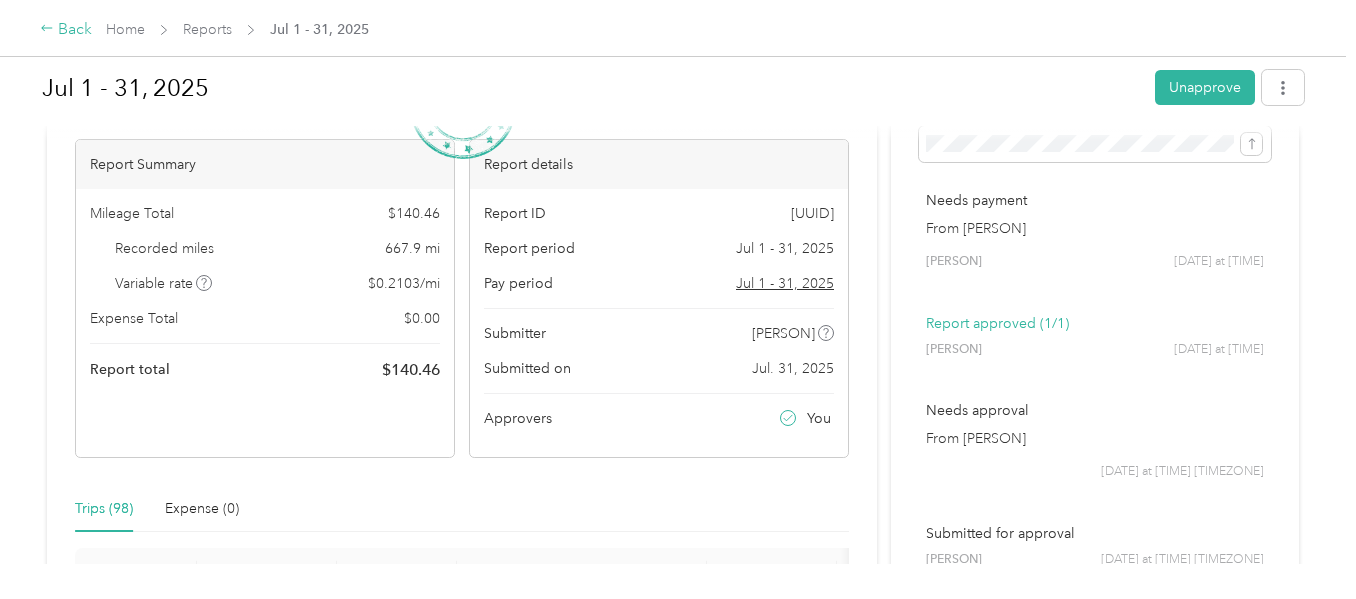 click on "Back" at bounding box center [66, 30] 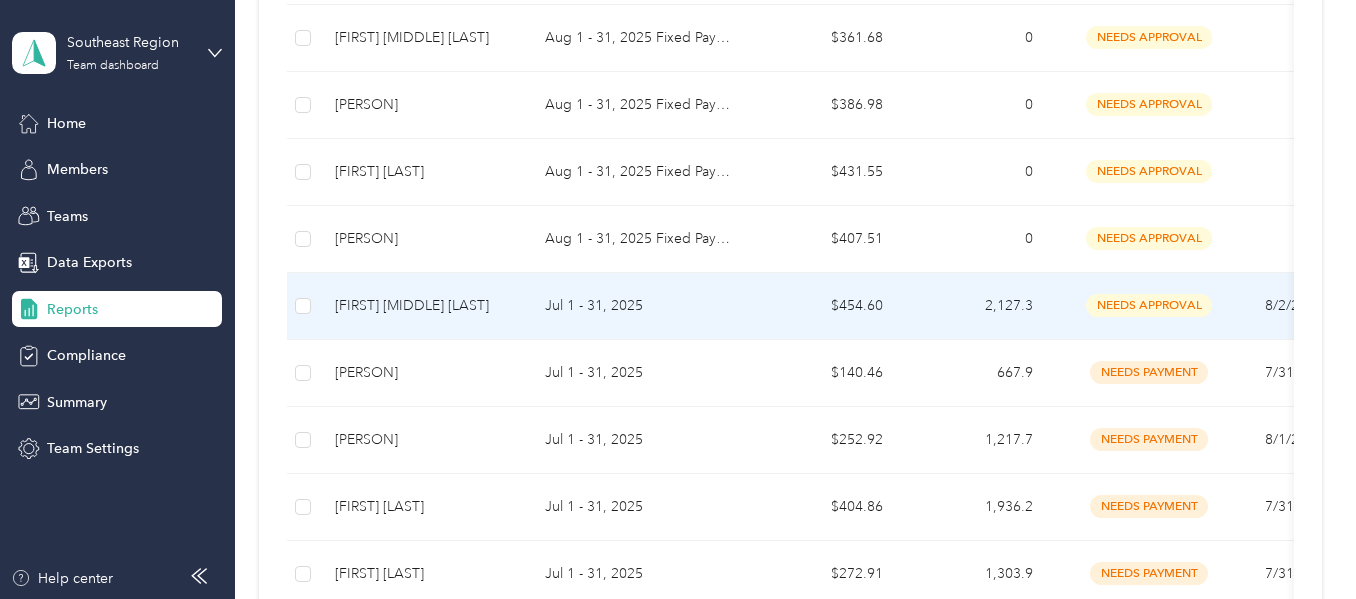 scroll, scrollTop: 539, scrollLeft: 0, axis: vertical 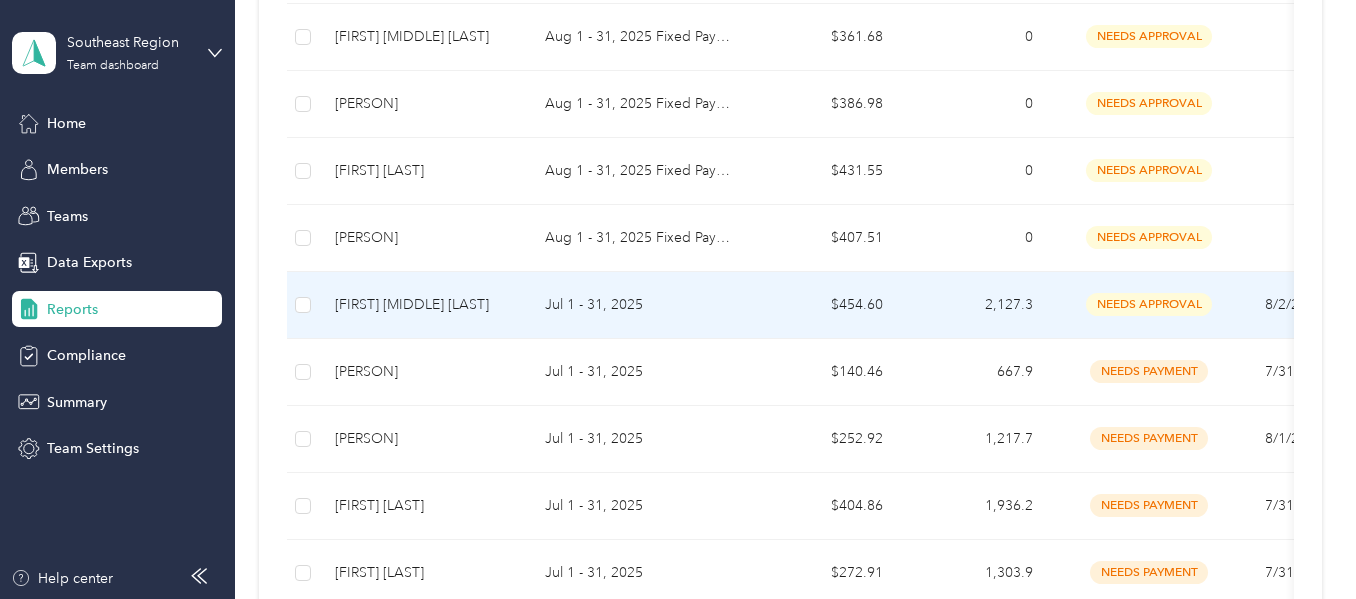 click on "Jul 1 - 31, 2025" at bounding box center (639, 305) 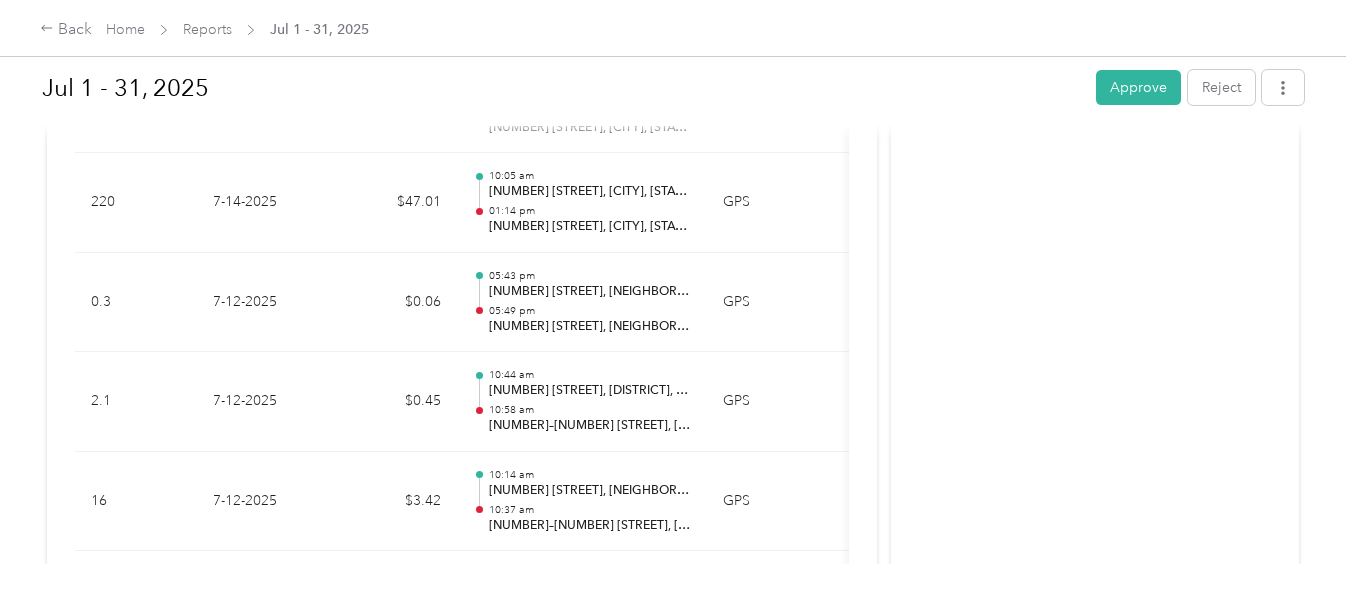scroll, scrollTop: 9632, scrollLeft: 0, axis: vertical 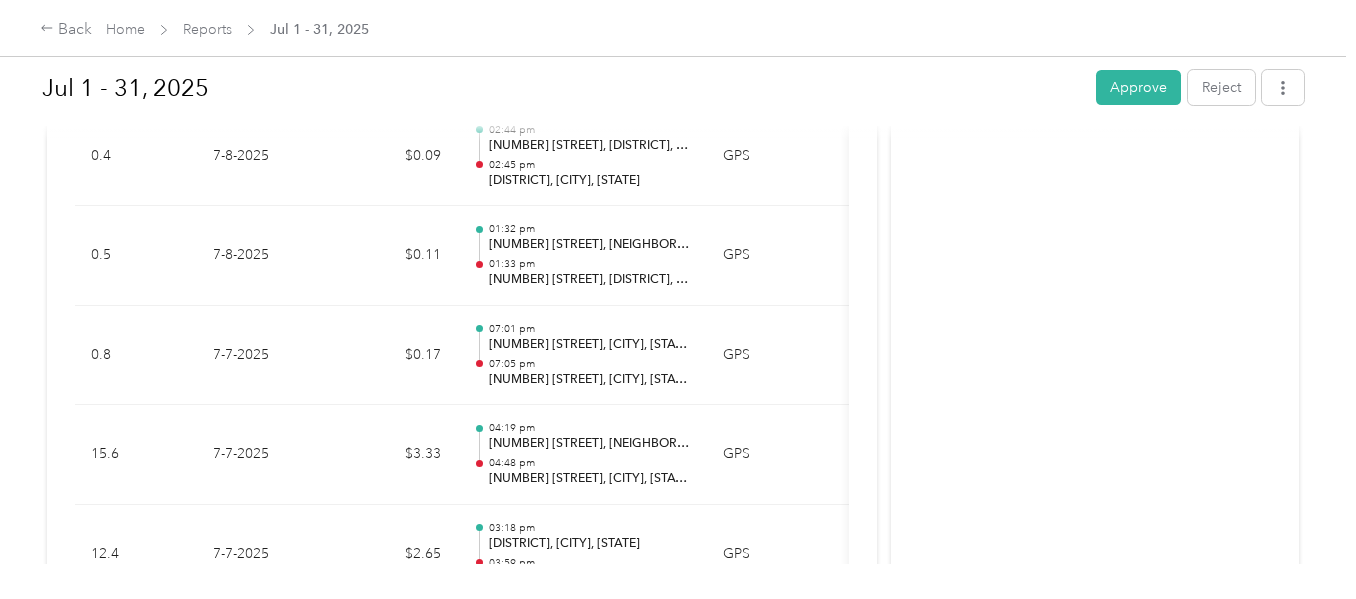 click on "Activity and Comments Needs approval From [FIRST] [LAST] [DATE] at [TIME] [TIMEZONE] Submitted for approval [FIRST] [LAST] [DATE] at [TIME] [TIMEZONE]" at bounding box center [1095, -4266] 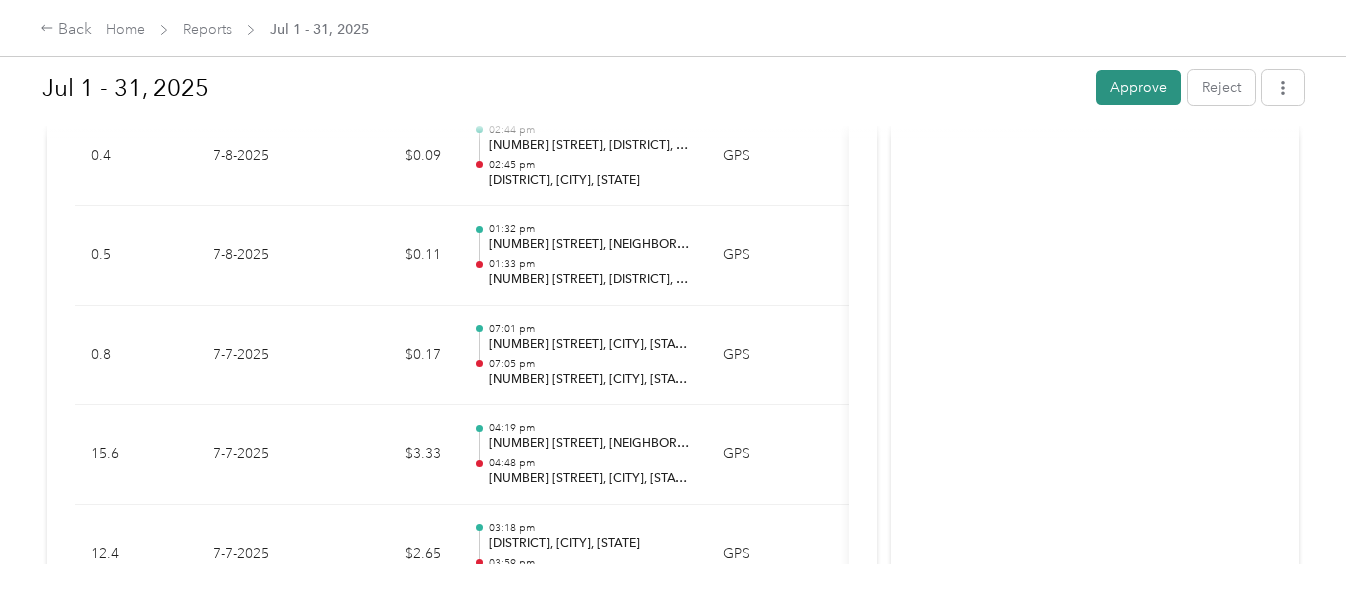 click on "Approve" at bounding box center [1138, 87] 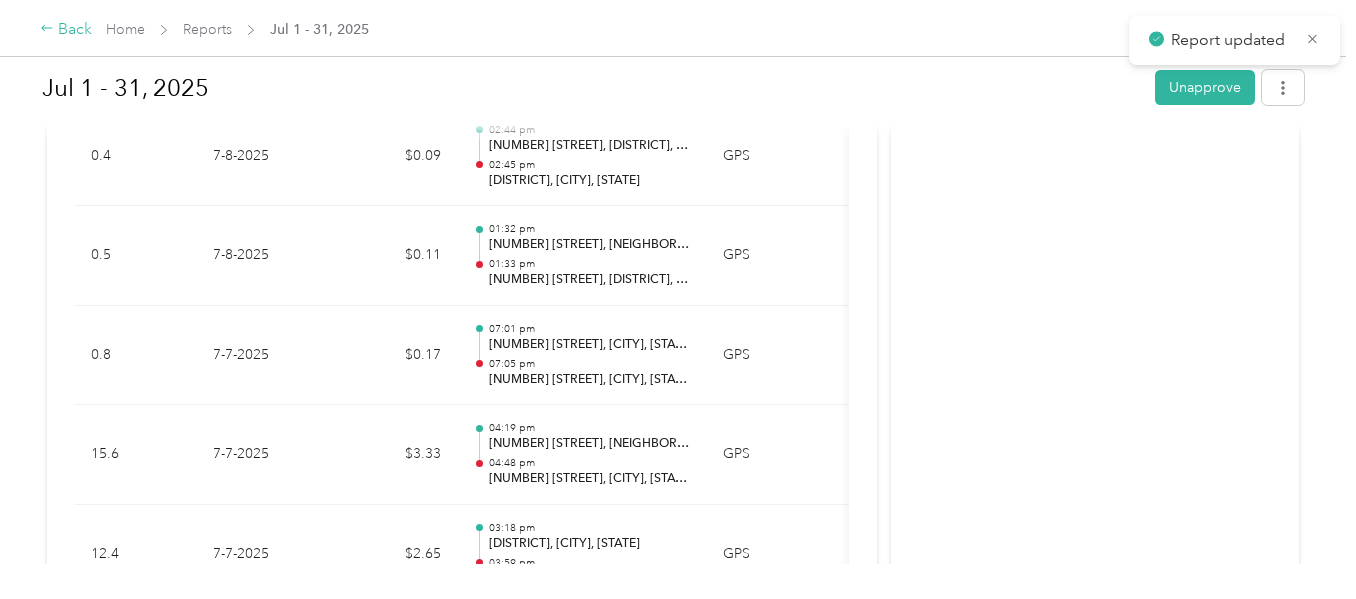 click on "Back" at bounding box center (66, 30) 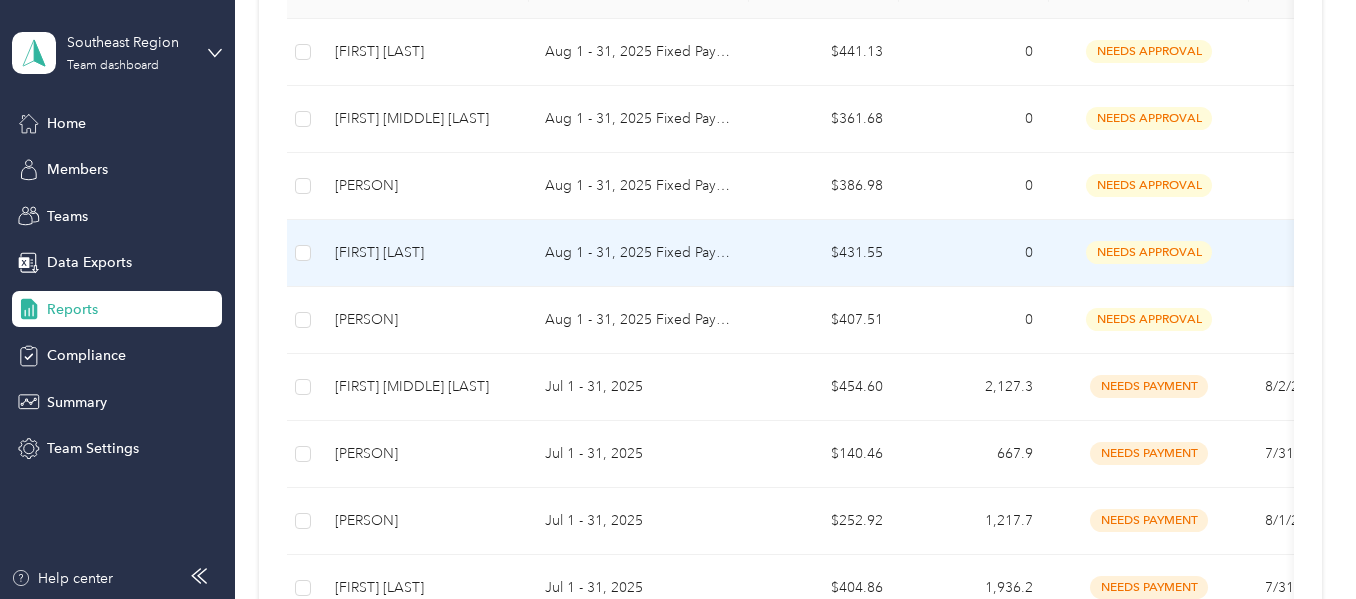 scroll, scrollTop: 457, scrollLeft: 0, axis: vertical 